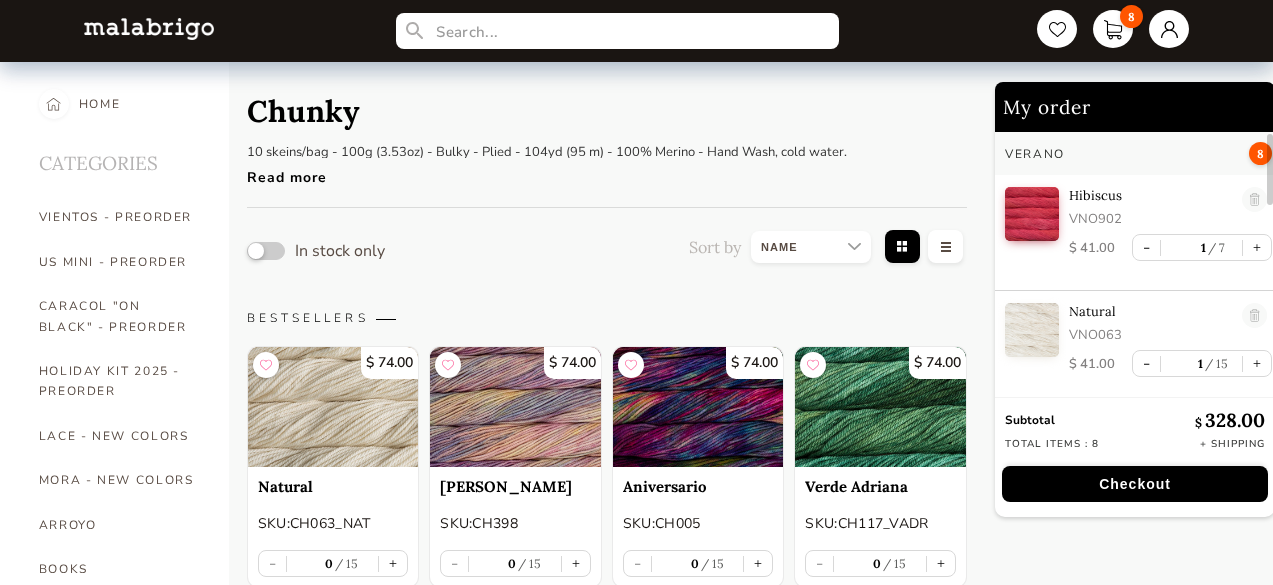 scroll, scrollTop: 1269, scrollLeft: 0, axis: vertical 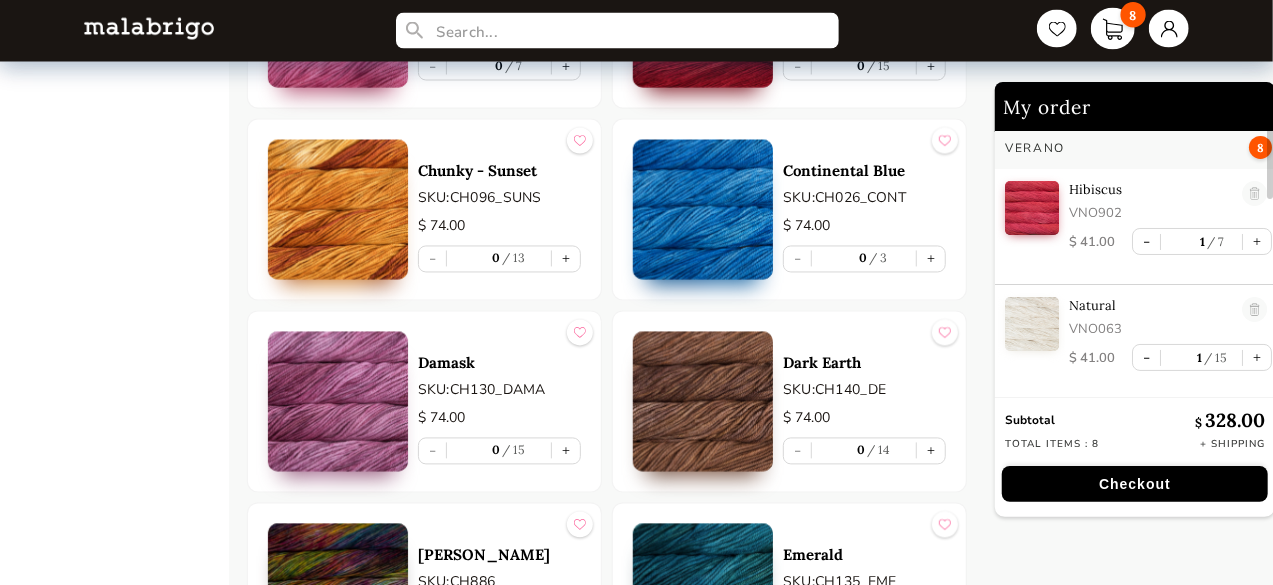 click on "8" at bounding box center [1113, 29] 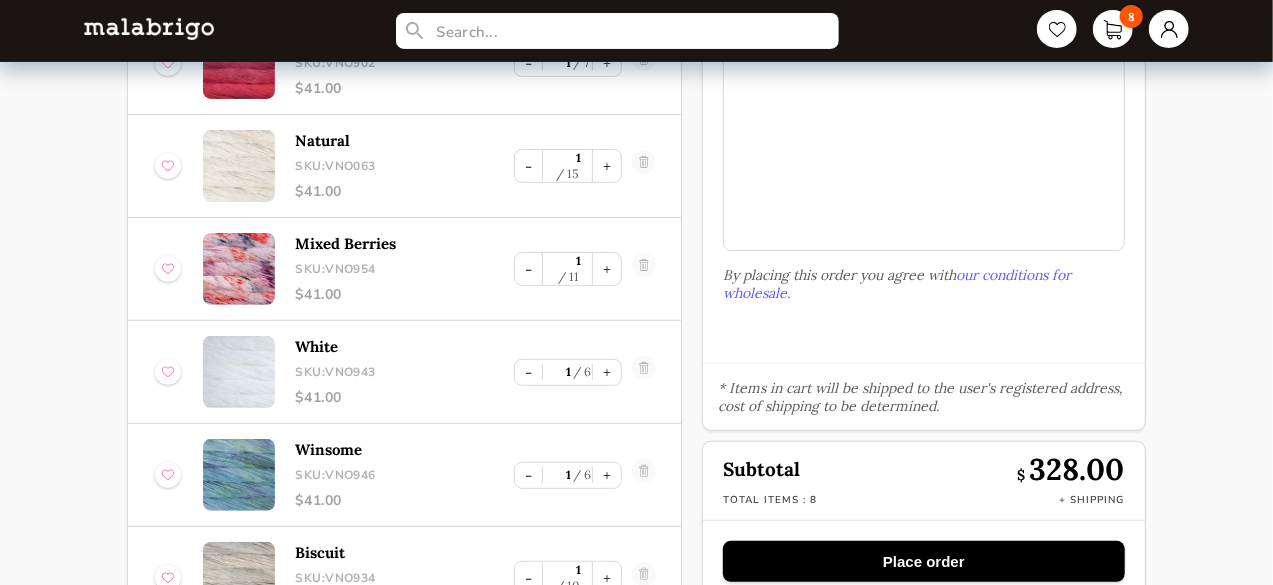 scroll, scrollTop: 0, scrollLeft: 0, axis: both 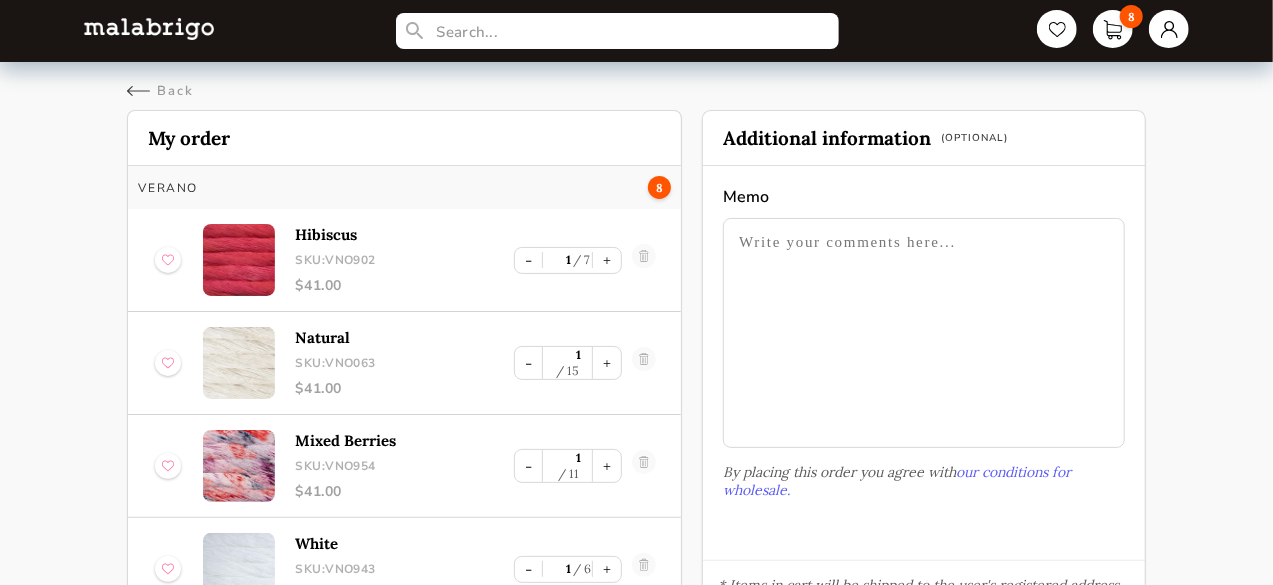drag, startPoint x: 1196, startPoint y: 207, endPoint x: 1234, endPoint y: 119, distance: 95.85406 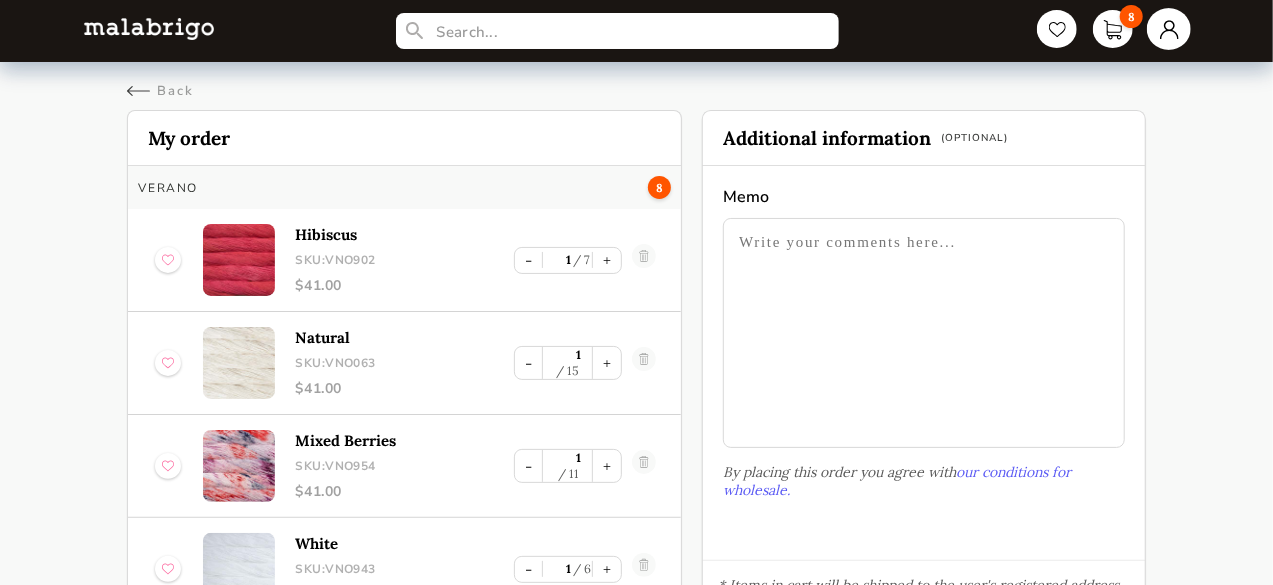click at bounding box center [1169, 29] 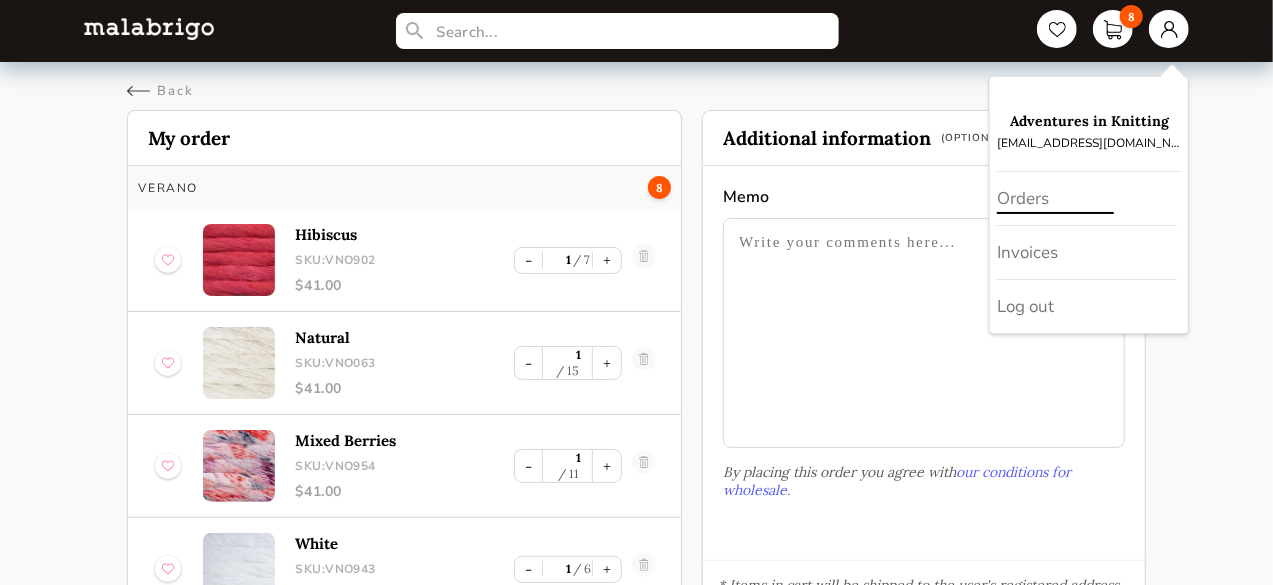 click on "Orders" at bounding box center (1087, 199) 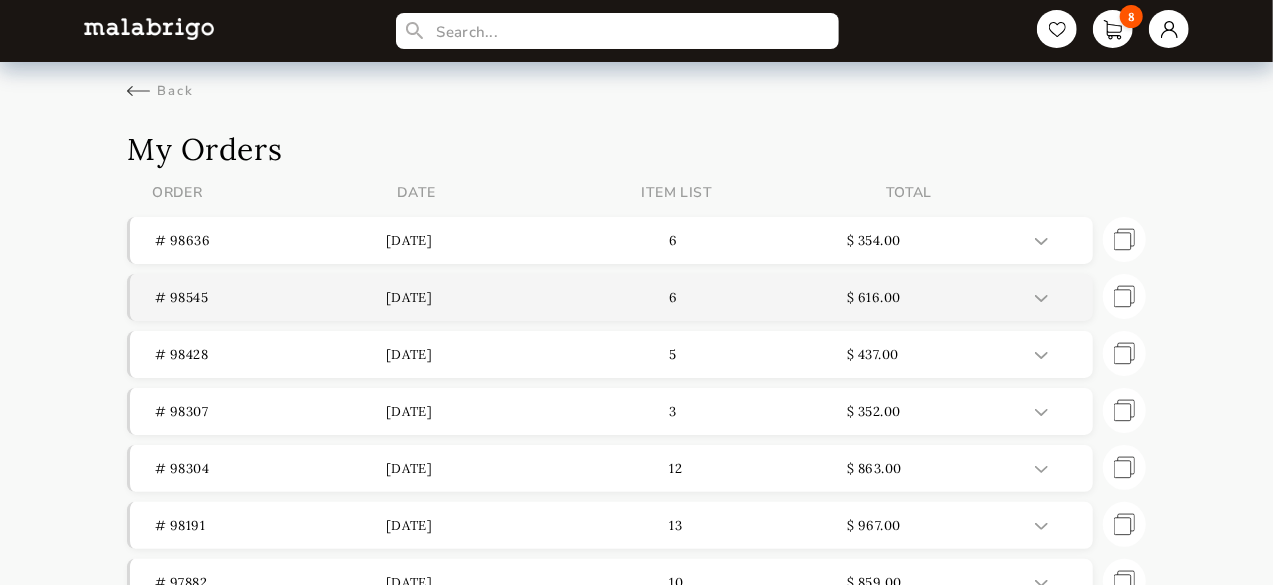 click on "$ 616.00" at bounding box center [962, 297] 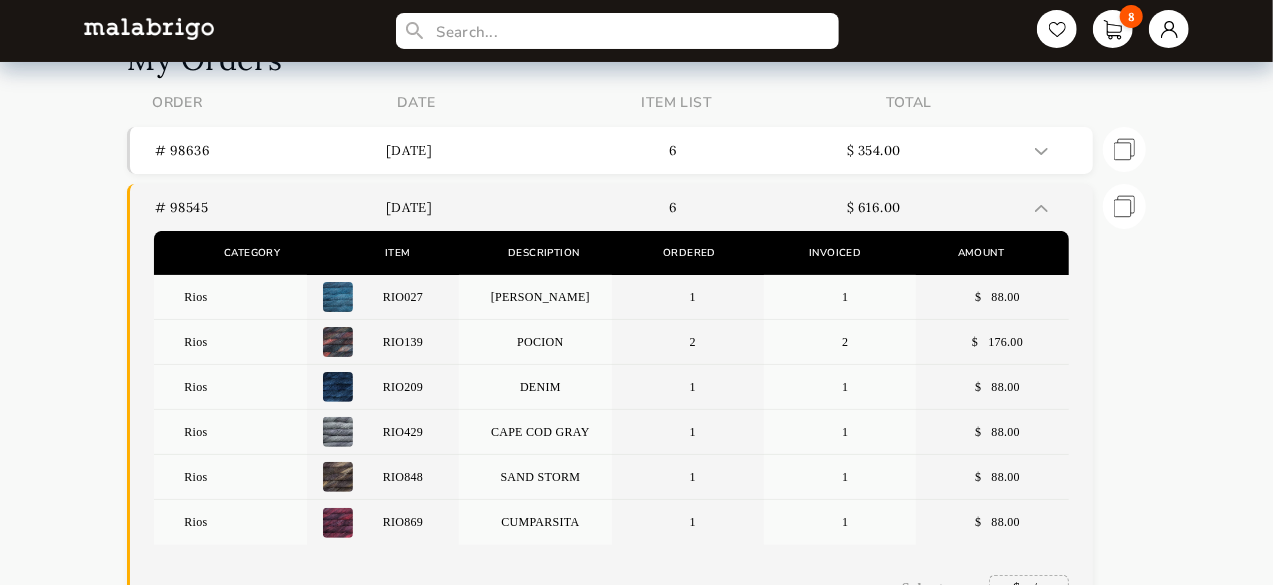scroll, scrollTop: 100, scrollLeft: 0, axis: vertical 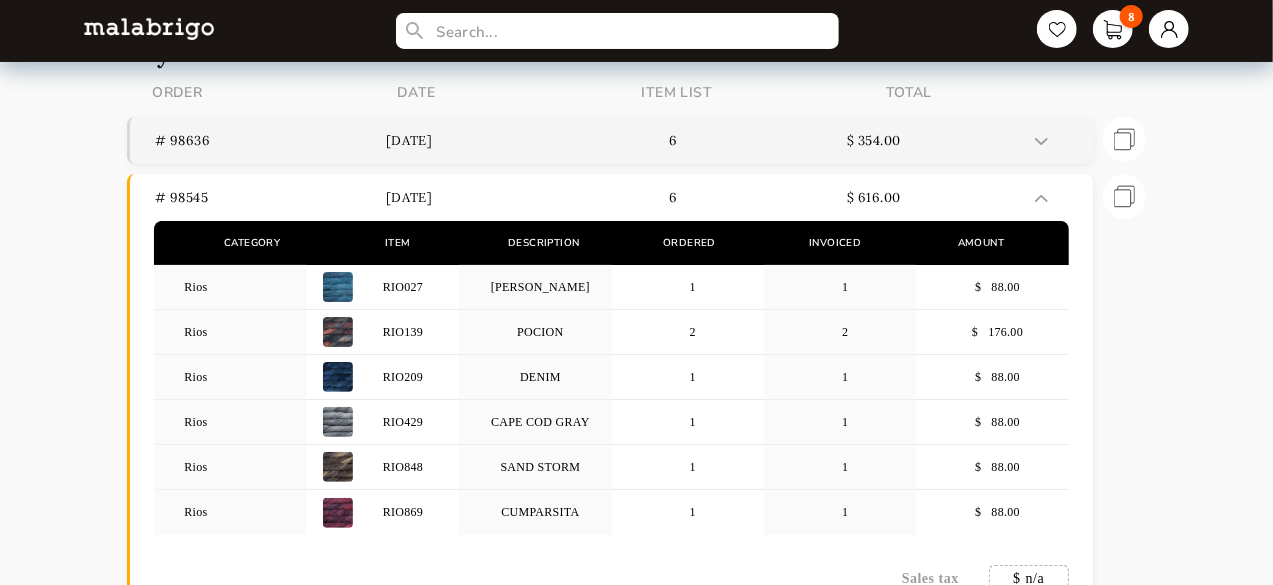 click on "$ 354.00" at bounding box center [962, 140] 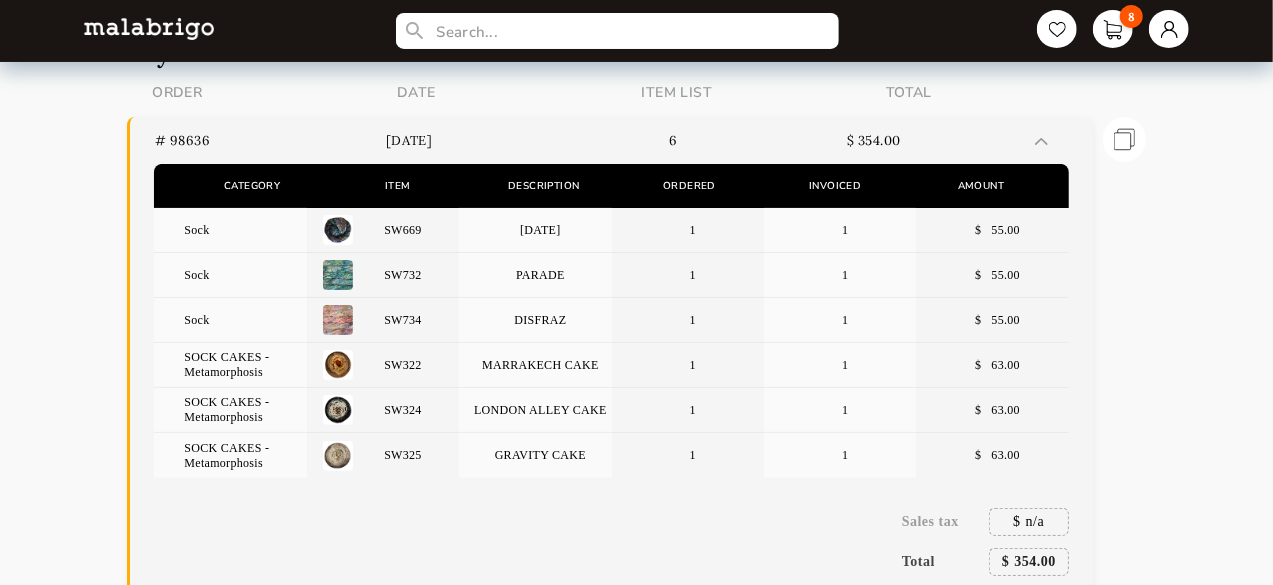 scroll, scrollTop: 0, scrollLeft: 0, axis: both 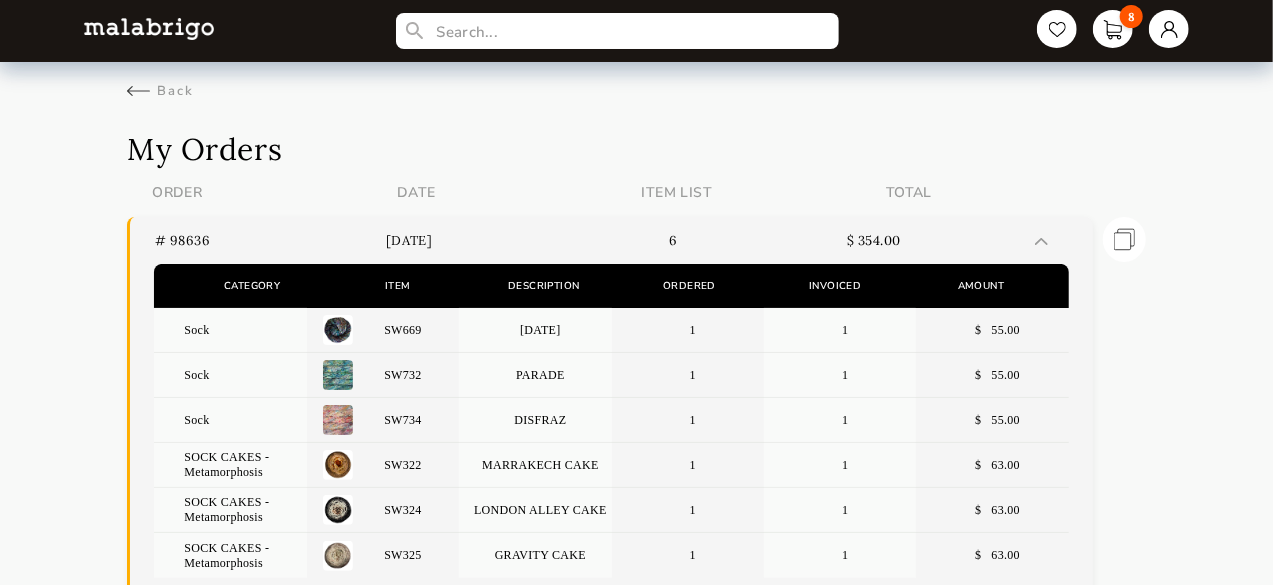 click on "$ 354.00" at bounding box center (962, 240) 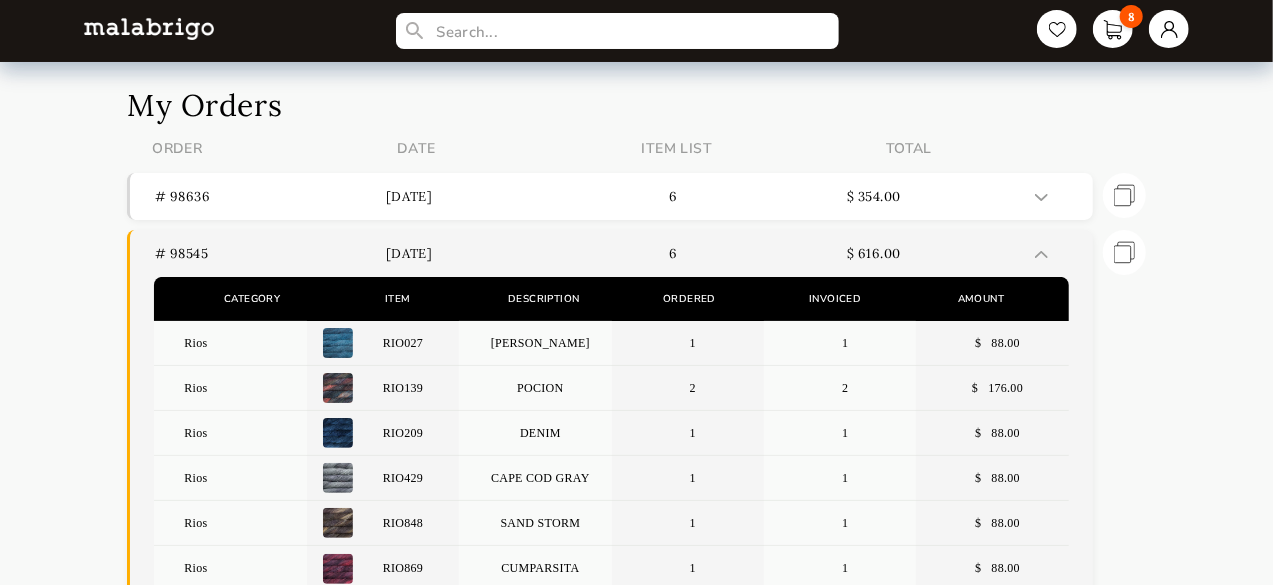 scroll, scrollTop: 0, scrollLeft: 0, axis: both 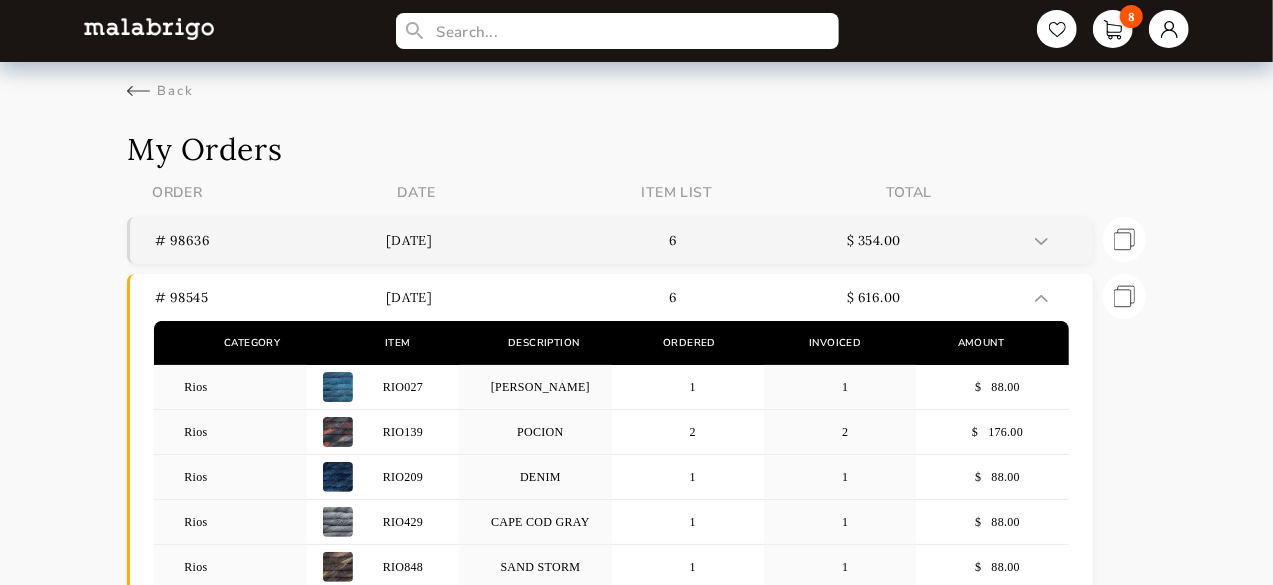 click at bounding box center (1056, 240) 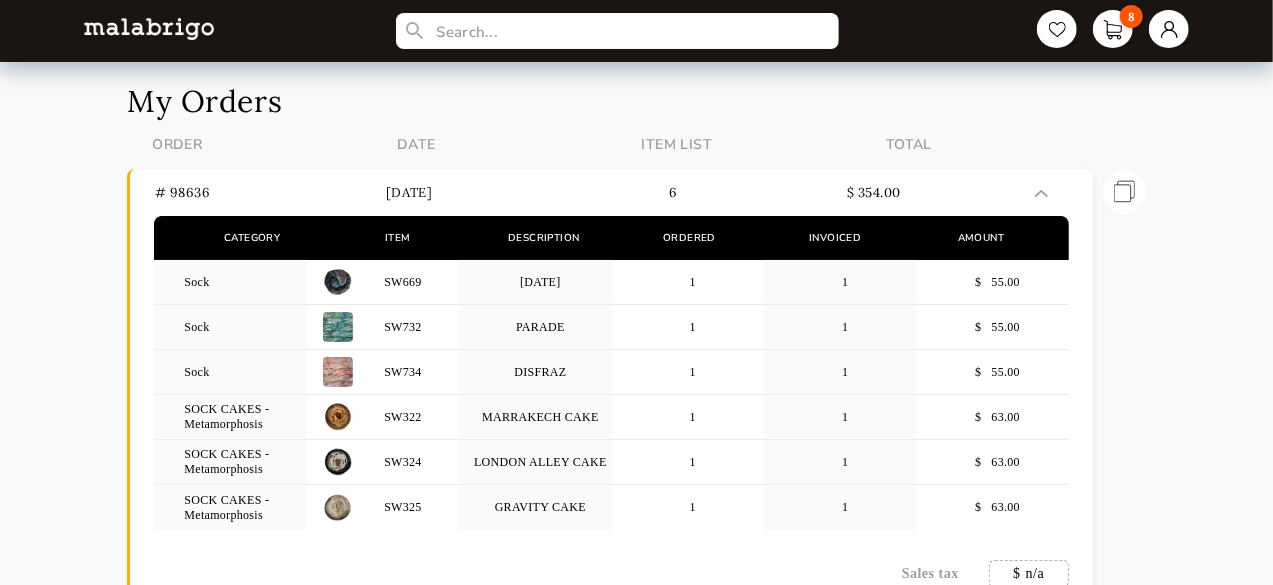 scroll, scrollTop: 0, scrollLeft: 0, axis: both 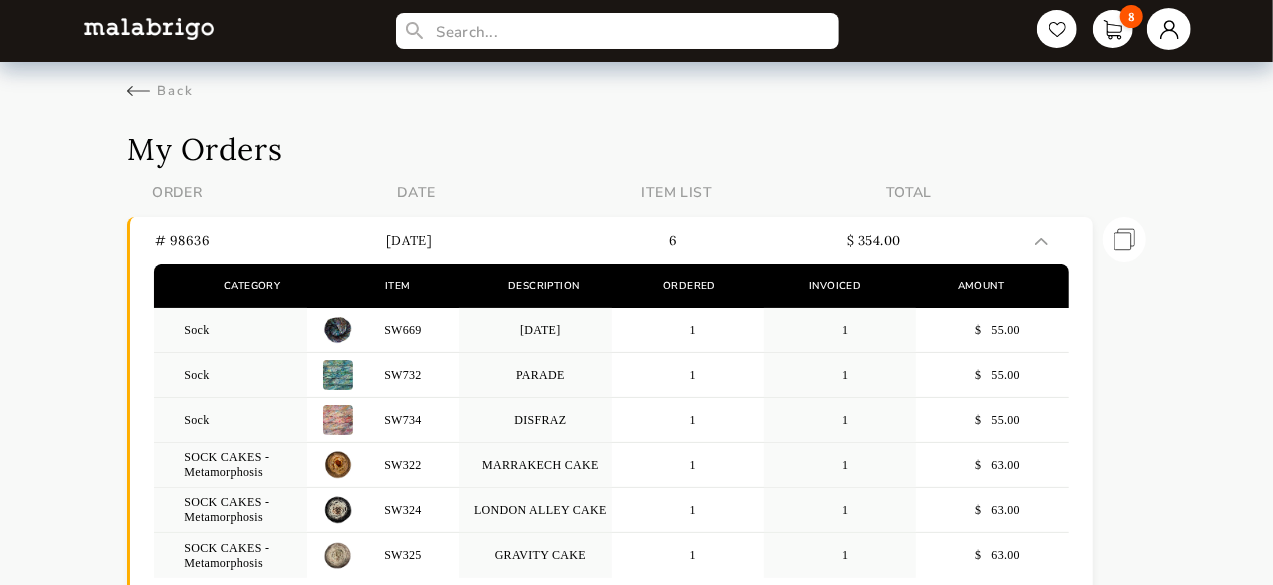 click at bounding box center [1169, 29] 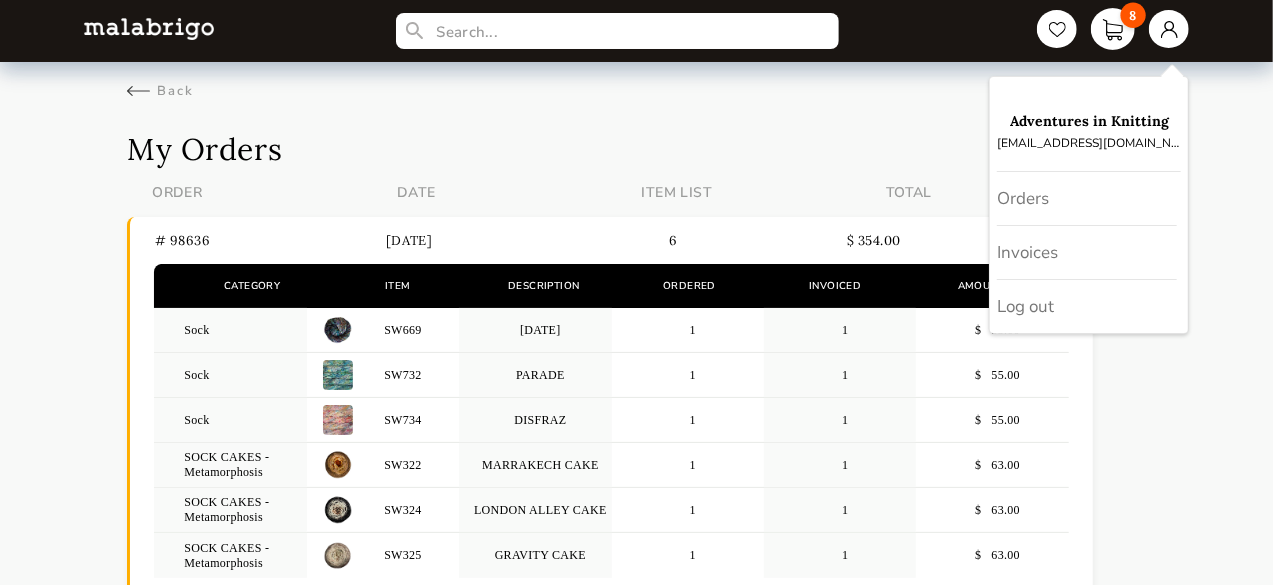 click on "8" at bounding box center [1113, 29] 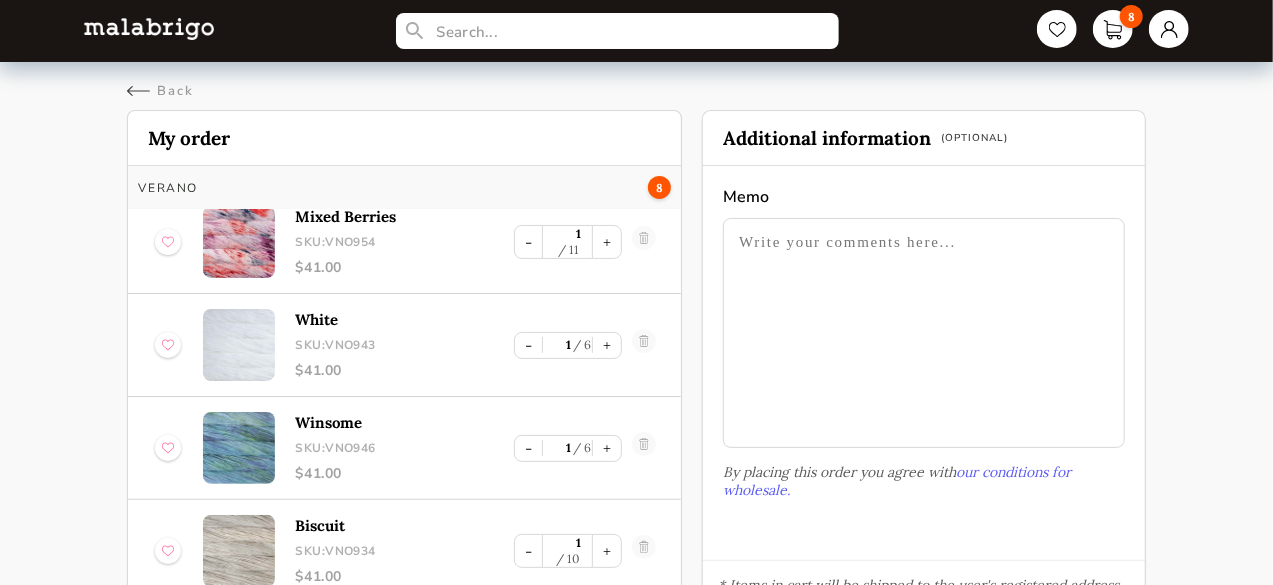scroll, scrollTop: 230, scrollLeft: 0, axis: vertical 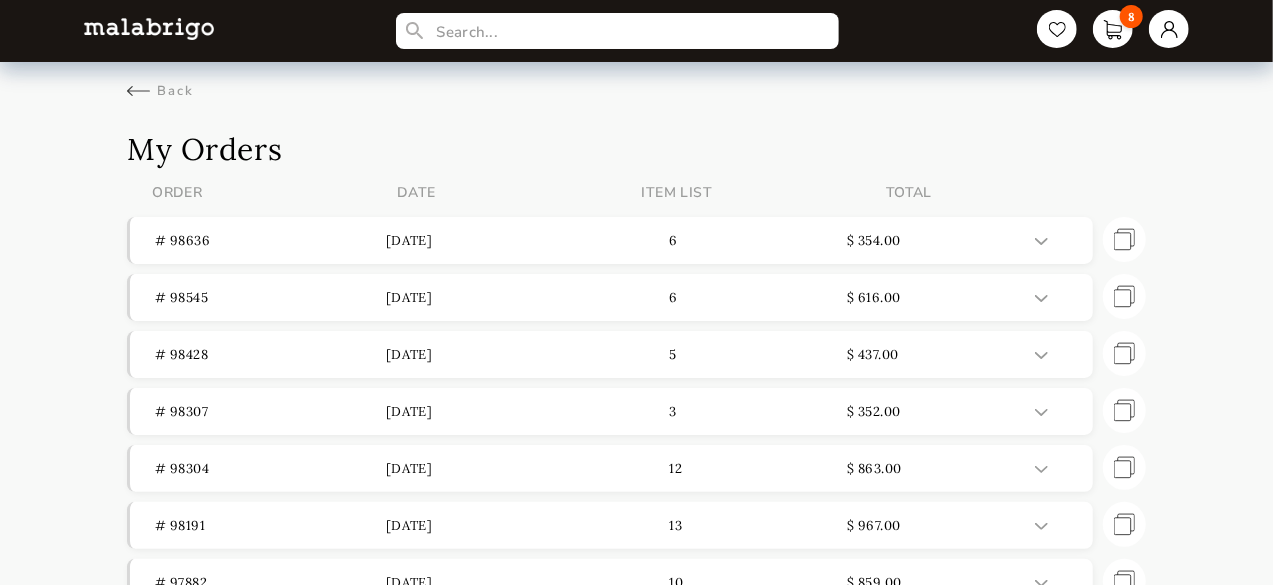 click at bounding box center [149, 28] 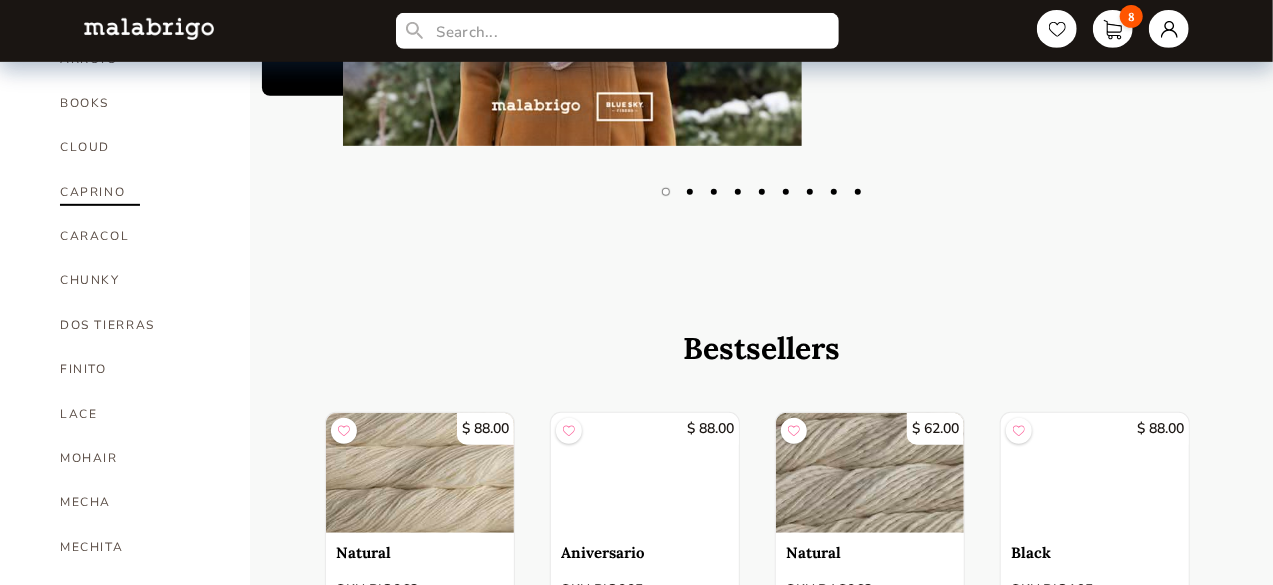 scroll, scrollTop: 500, scrollLeft: 0, axis: vertical 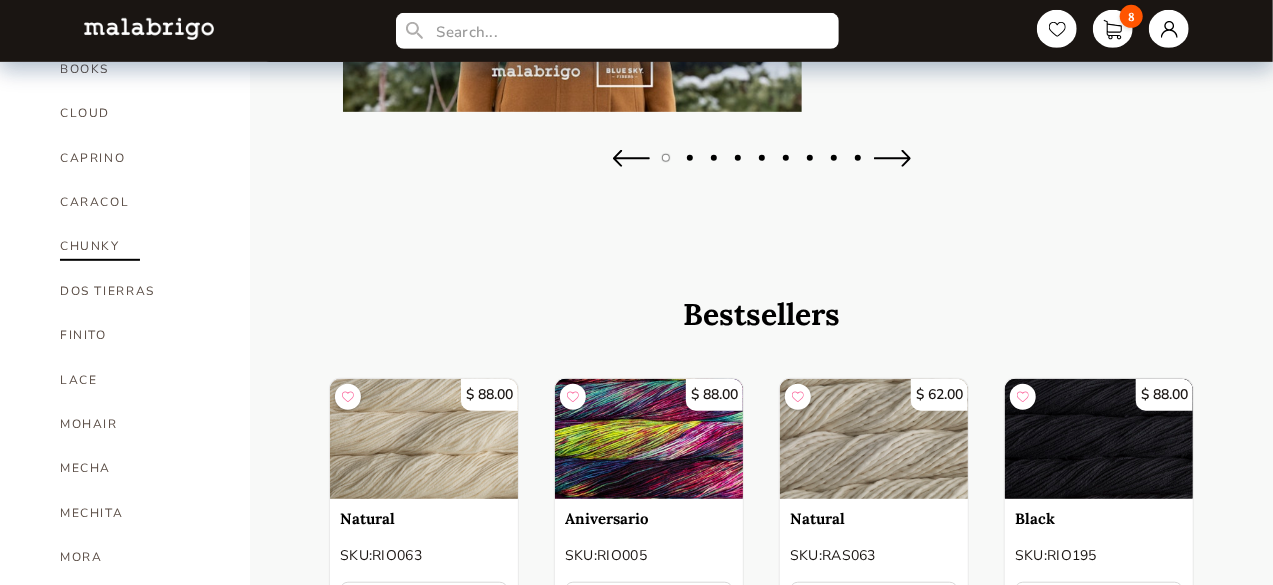 click on "CHUNKY" at bounding box center (140, 246) 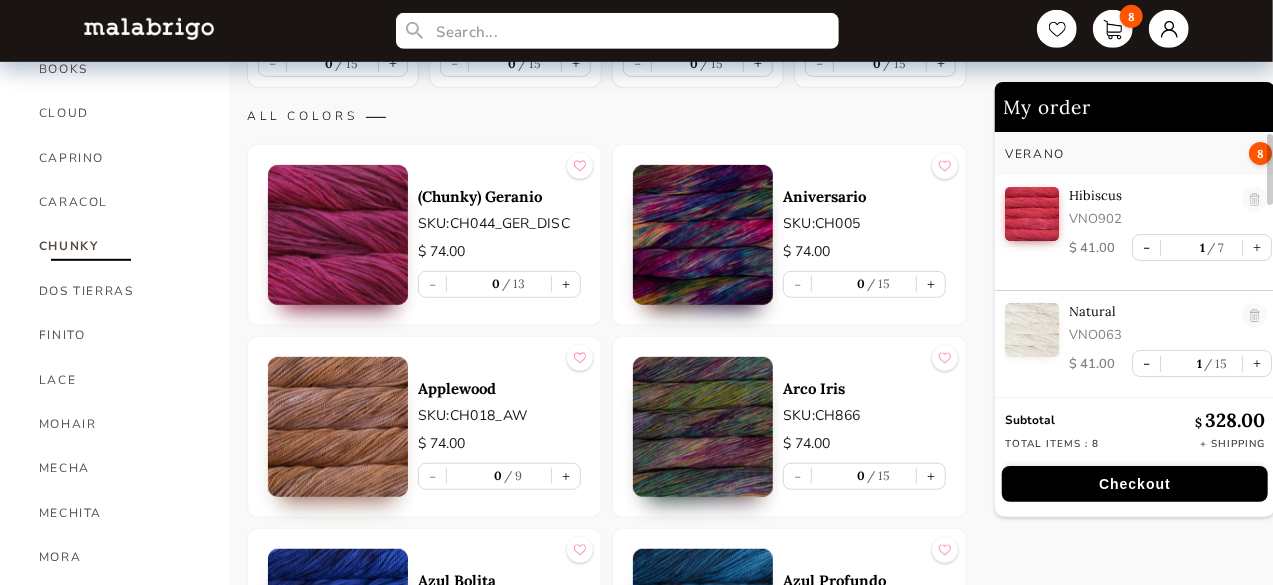 scroll, scrollTop: 700, scrollLeft: 0, axis: vertical 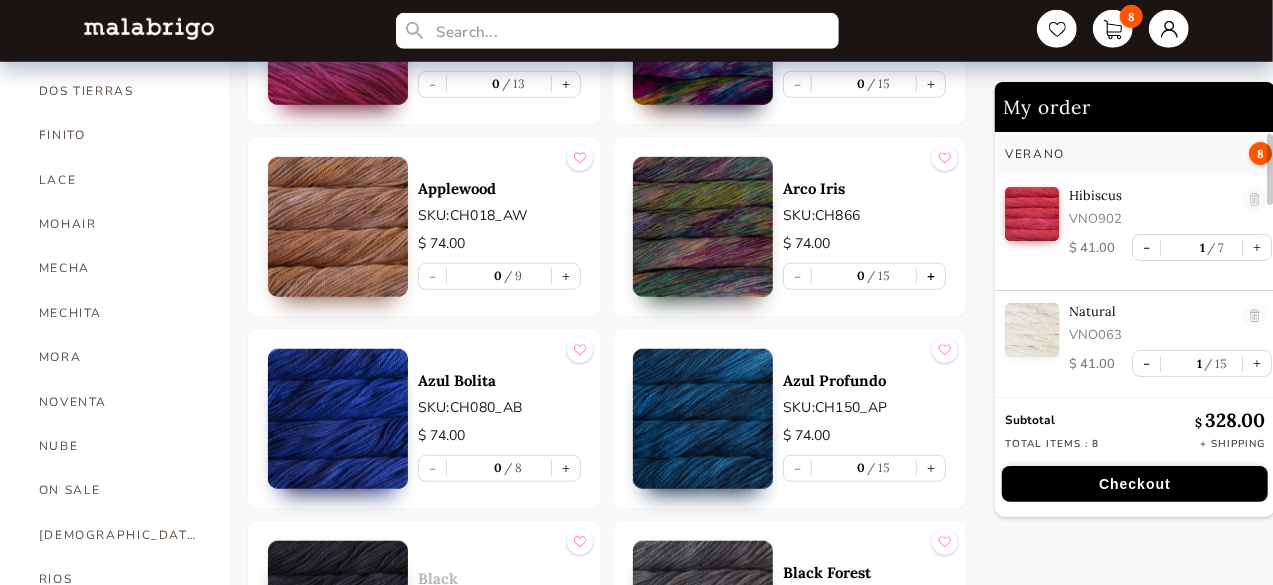 click on "+" at bounding box center (931, 276) 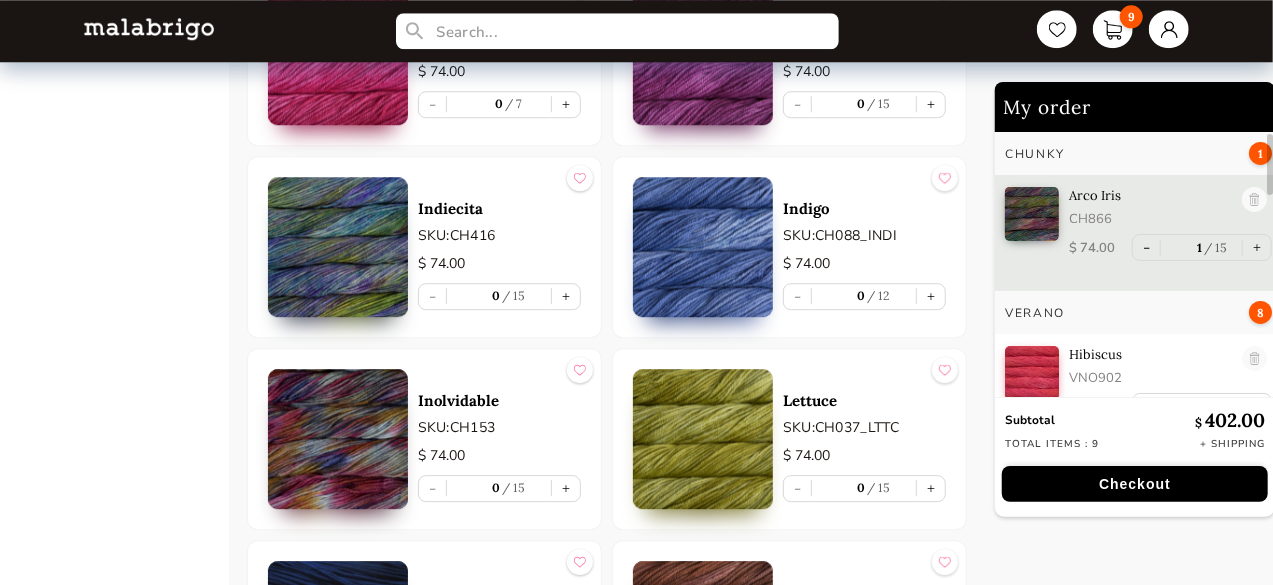 scroll, scrollTop: 2800, scrollLeft: 0, axis: vertical 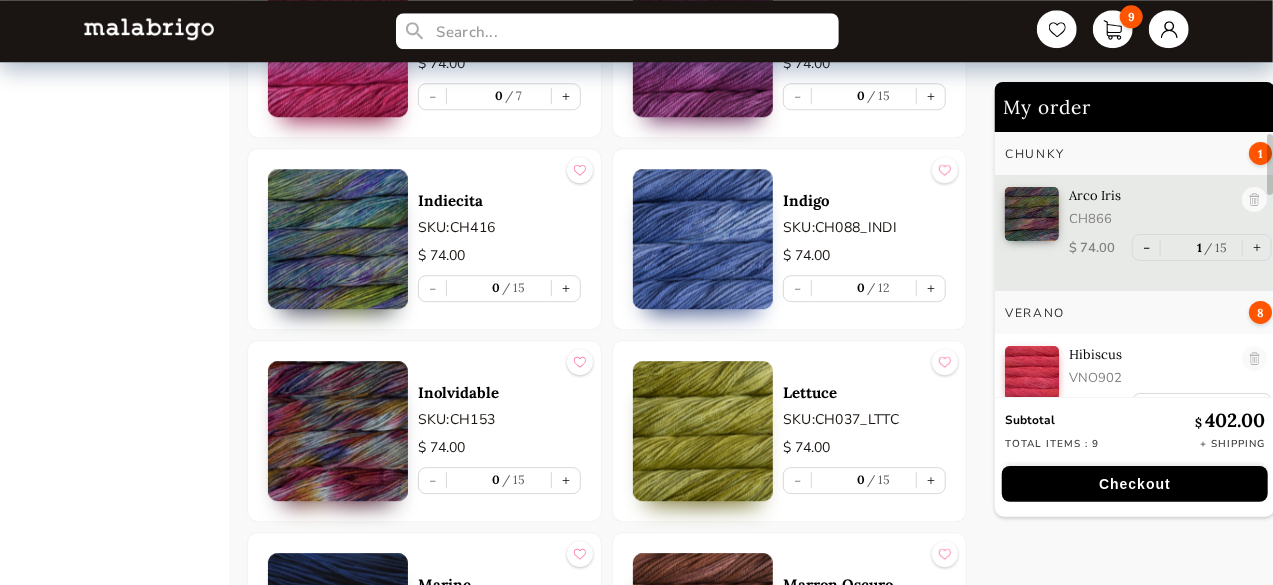 click at bounding box center (338, 431) 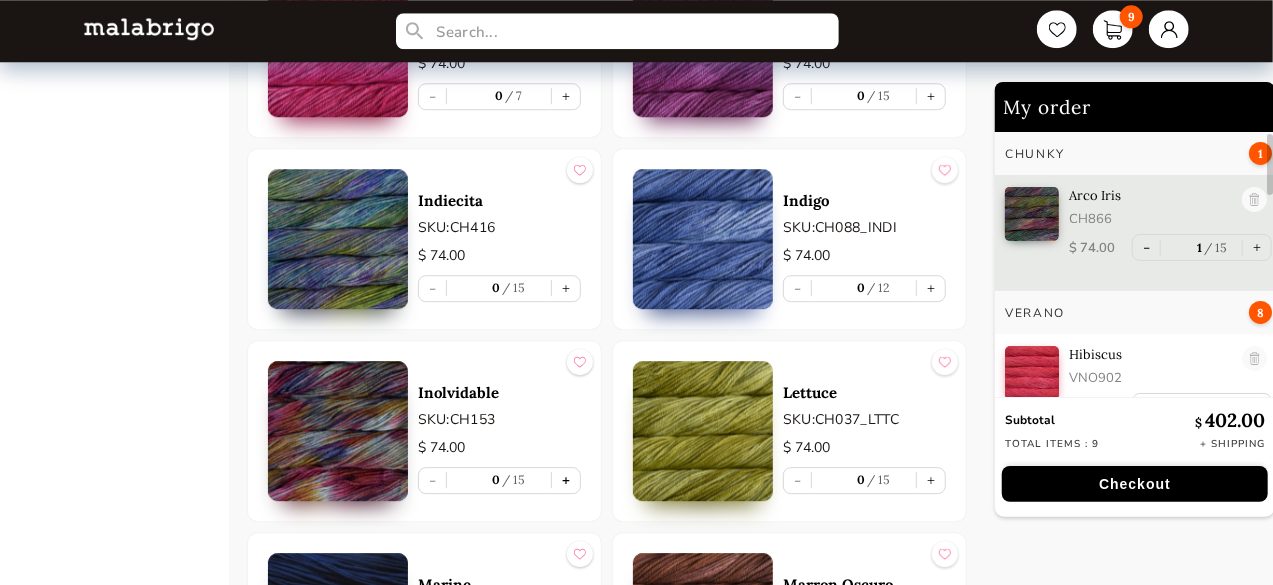 click on "+" at bounding box center [566, 480] 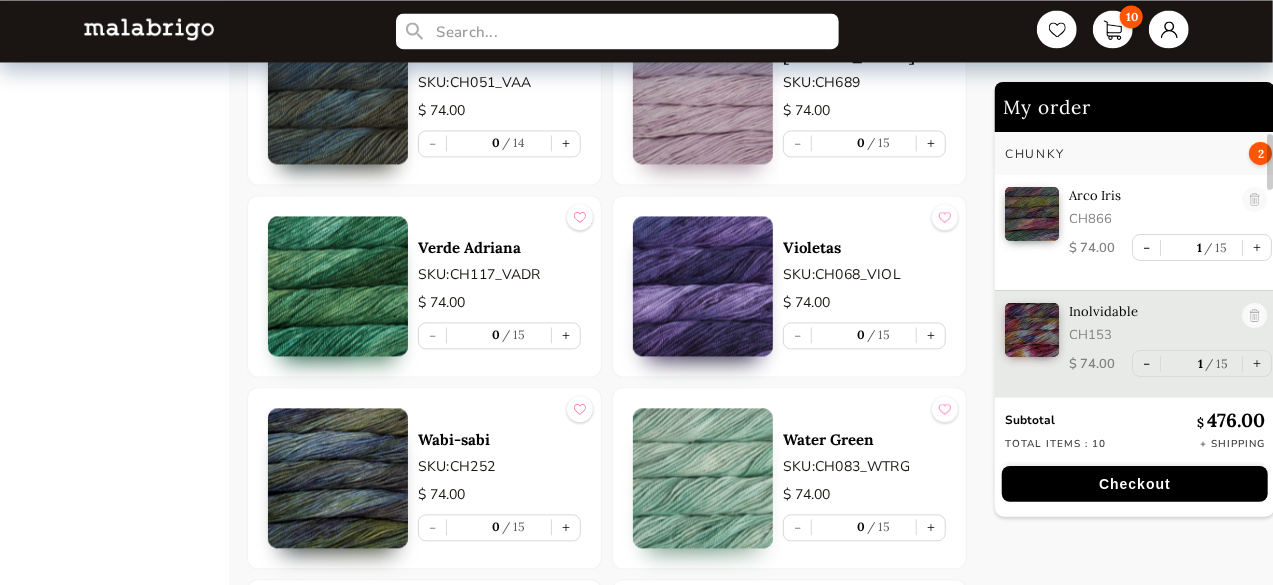 scroll, scrollTop: 5725, scrollLeft: 0, axis: vertical 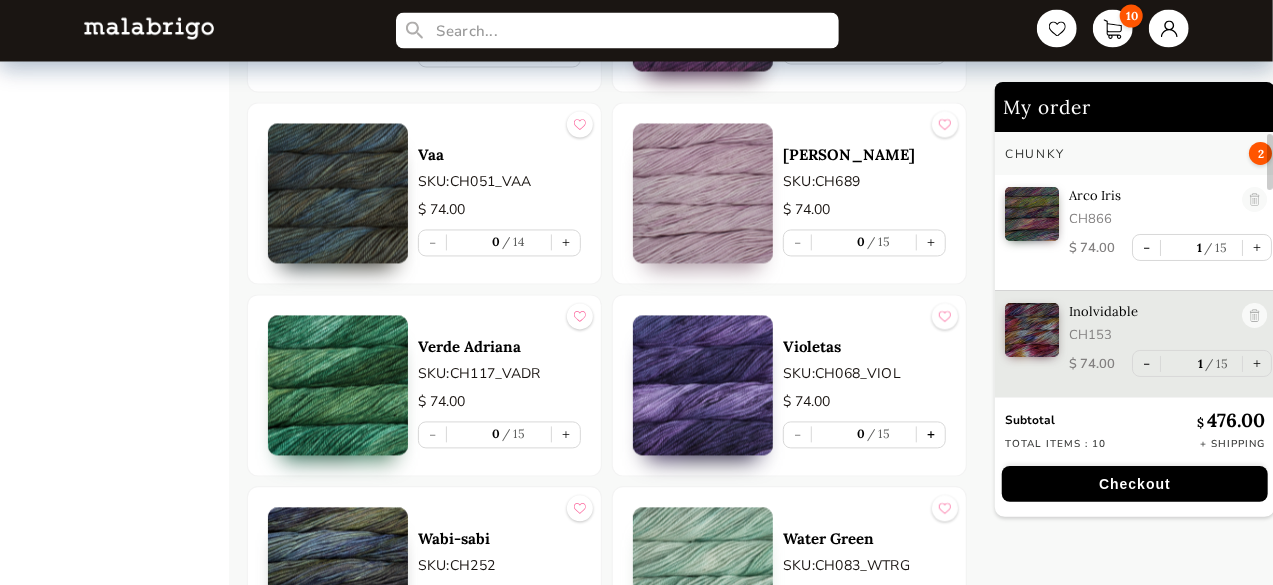 click on "+" at bounding box center (931, 435) 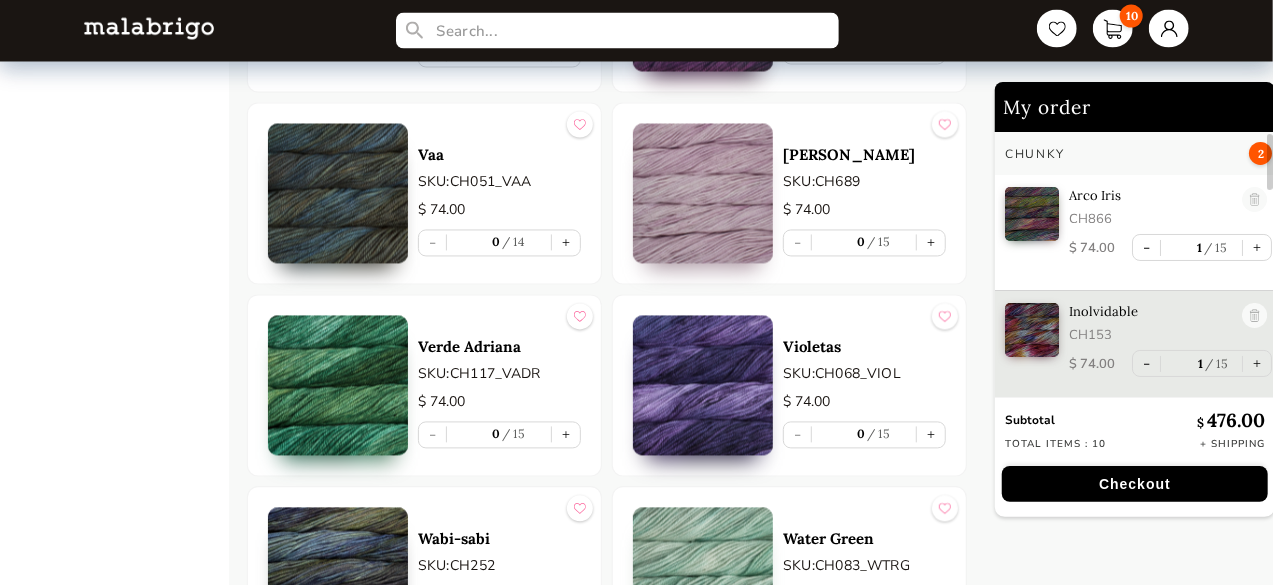 type on "1" 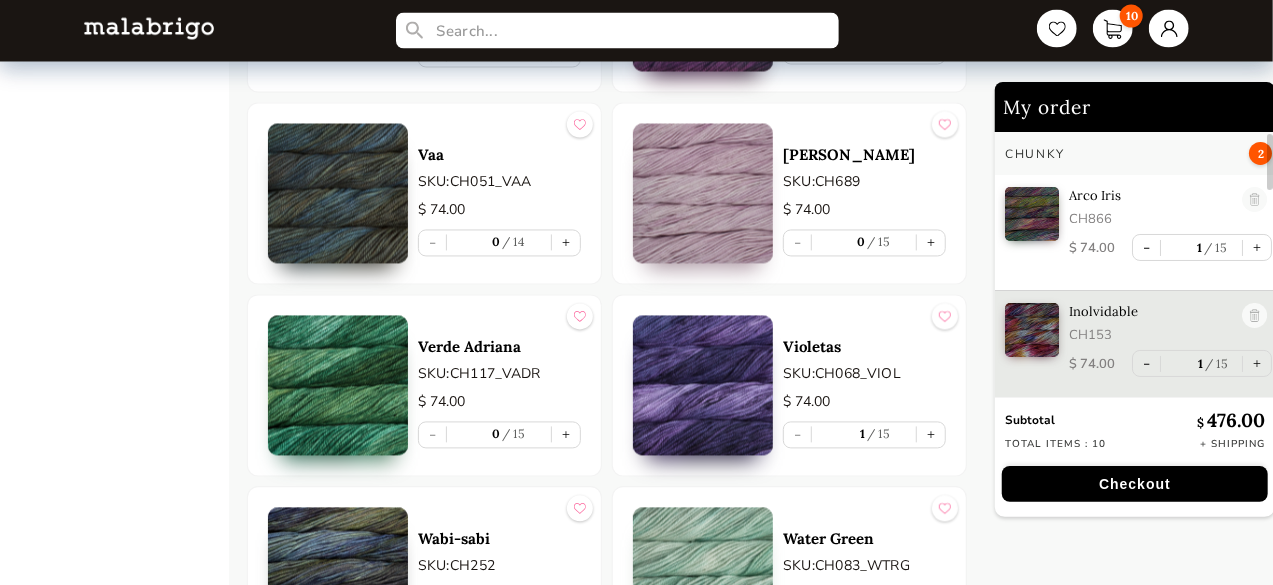 scroll, scrollTop: 62, scrollLeft: 0, axis: vertical 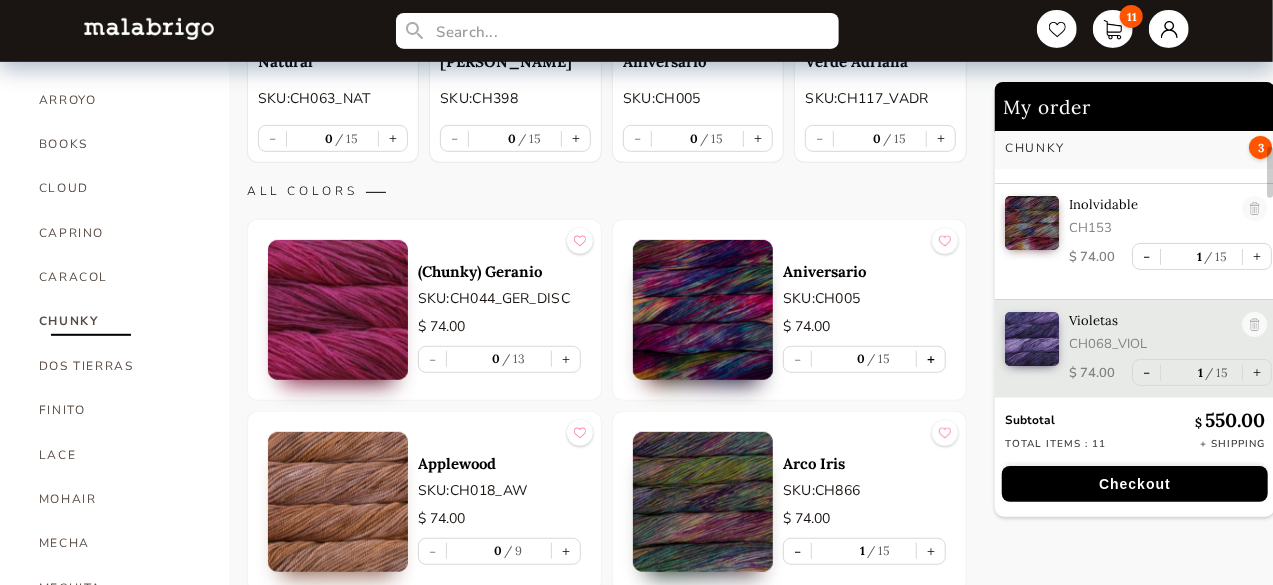 click on "+" at bounding box center (931, 359) 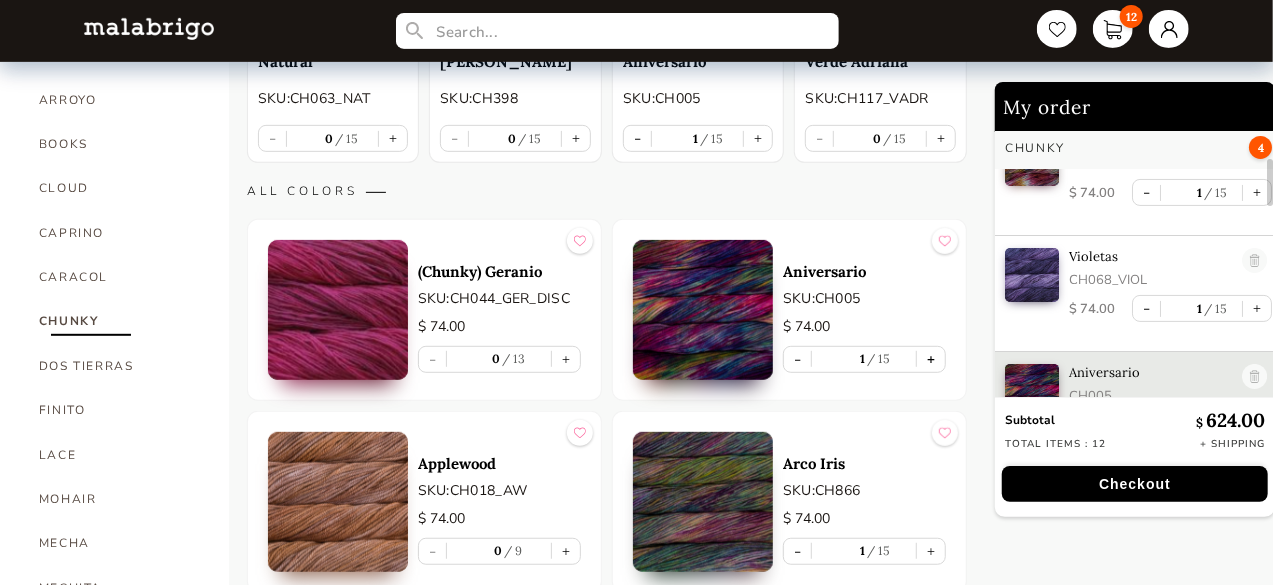 scroll, scrollTop: 217, scrollLeft: 0, axis: vertical 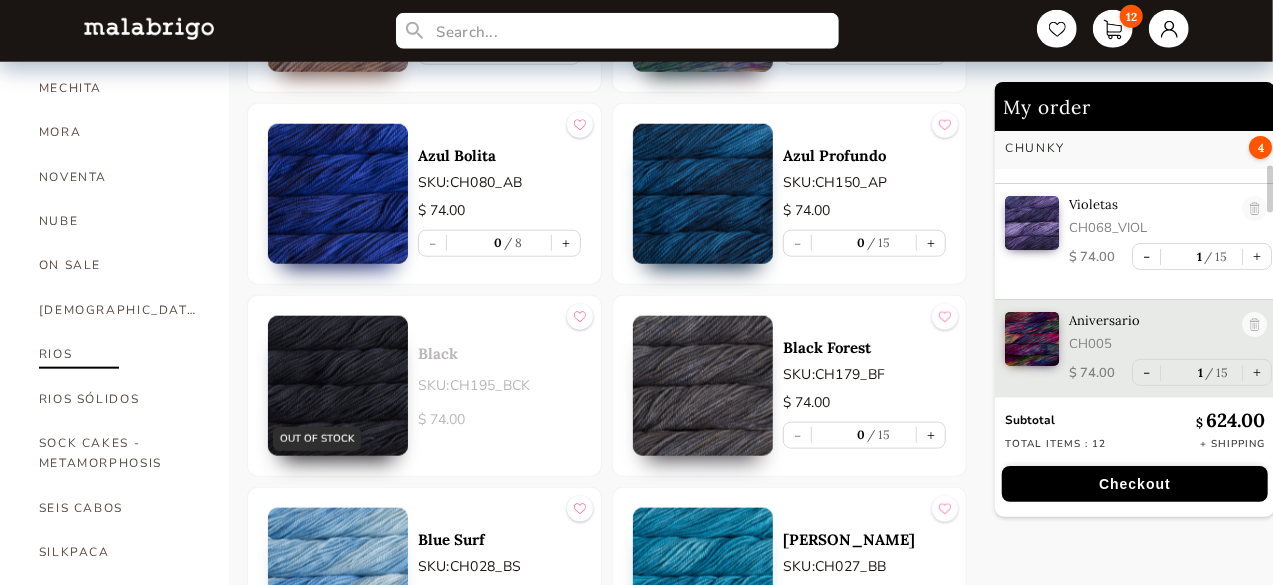 click on "RIOS" at bounding box center [119, 354] 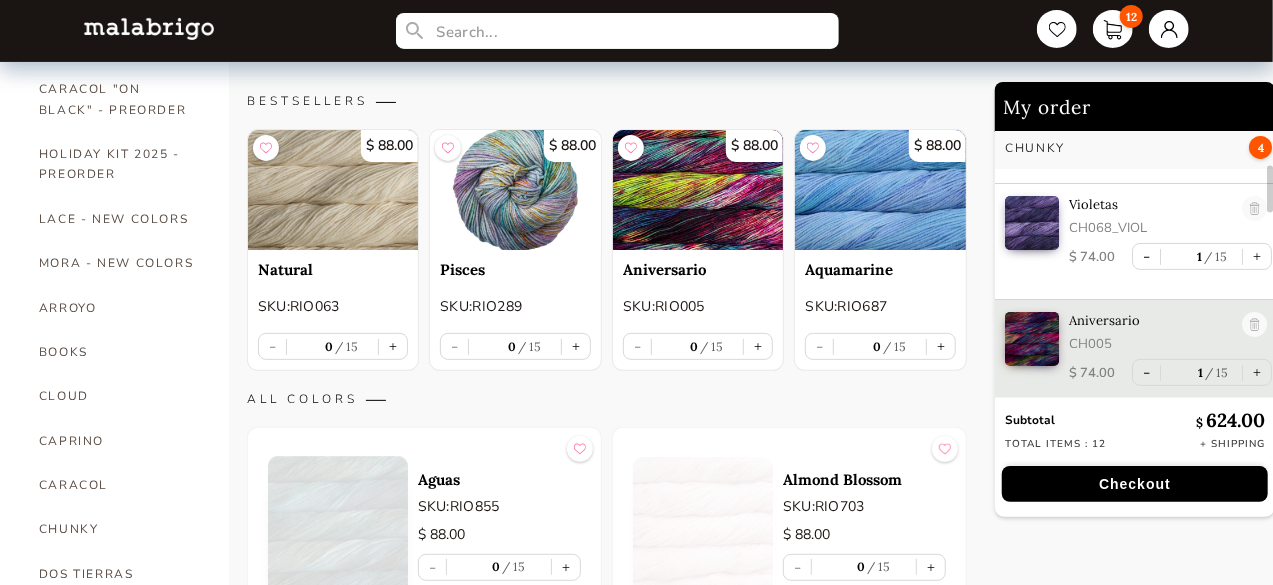 scroll, scrollTop: 225, scrollLeft: 0, axis: vertical 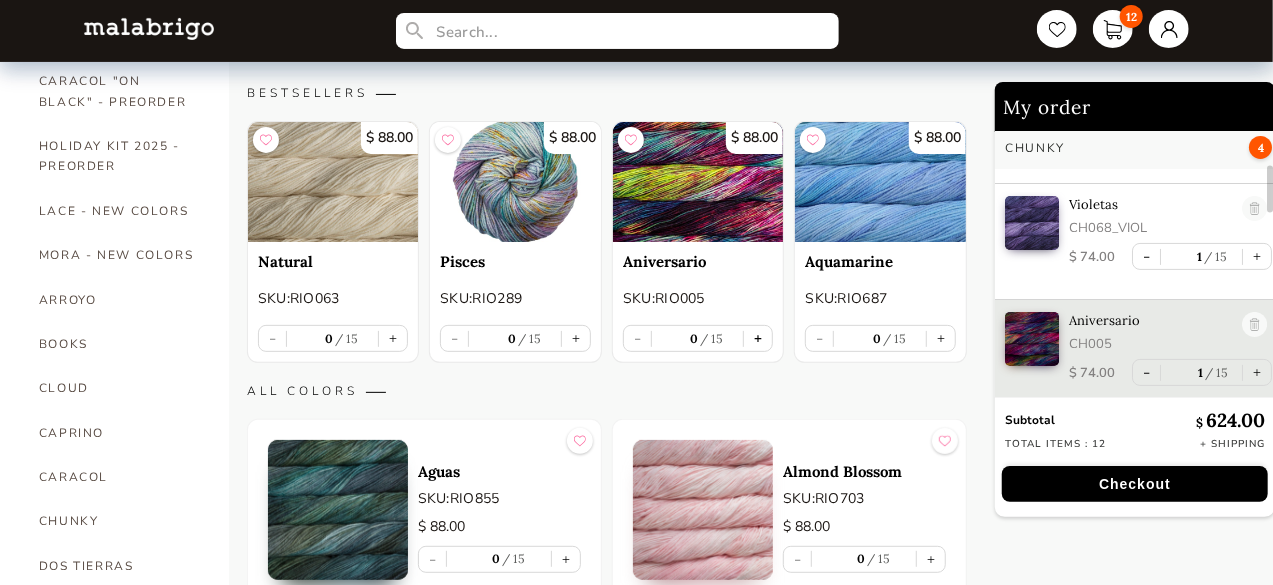 click on "+" at bounding box center [758, 338] 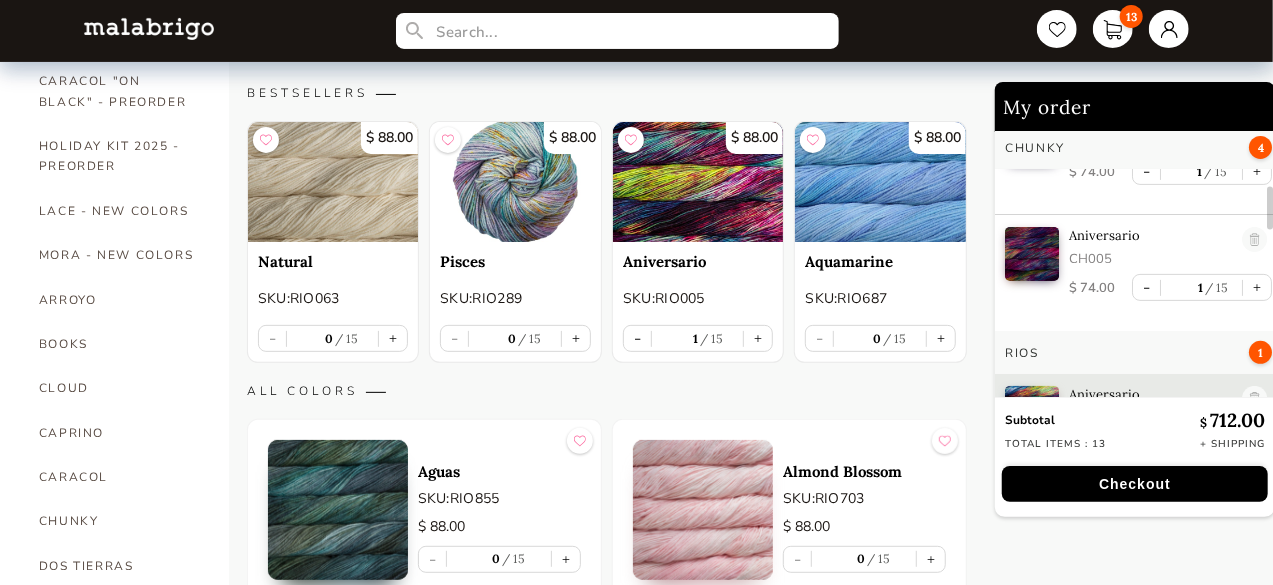 scroll, scrollTop: 376, scrollLeft: 0, axis: vertical 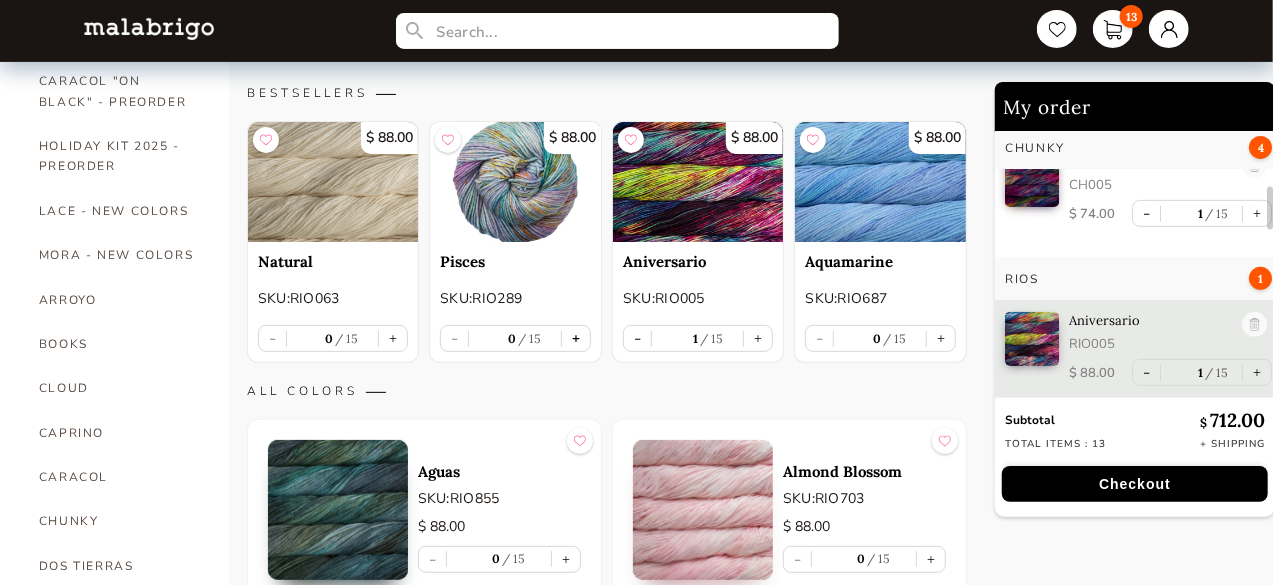 click on "+" at bounding box center [576, 338] 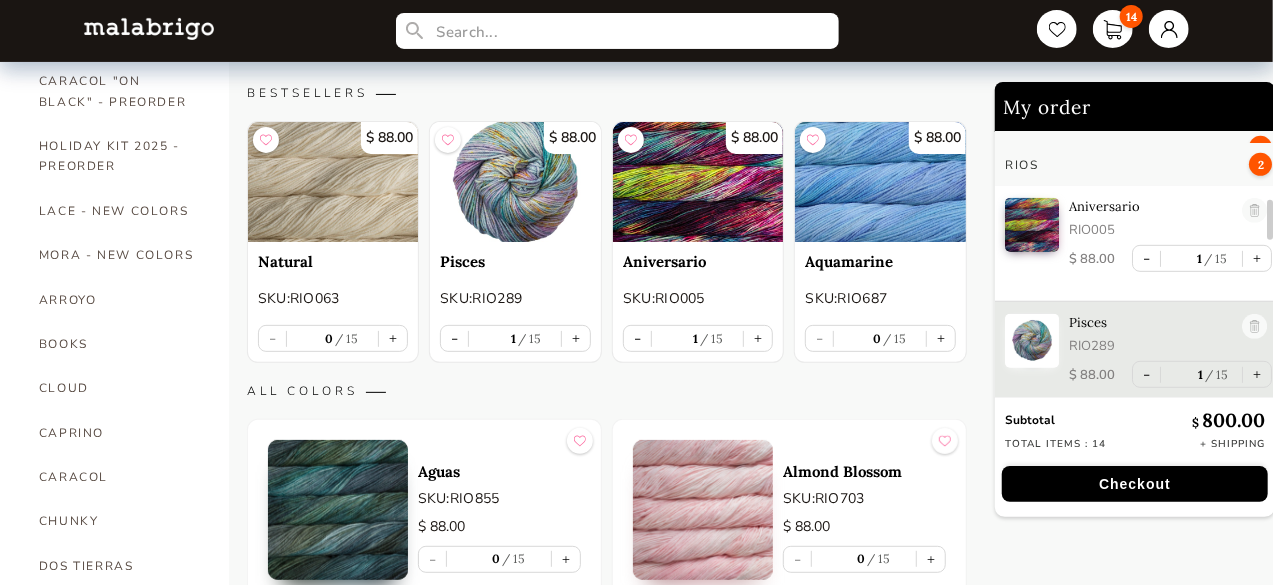 scroll, scrollTop: 492, scrollLeft: 0, axis: vertical 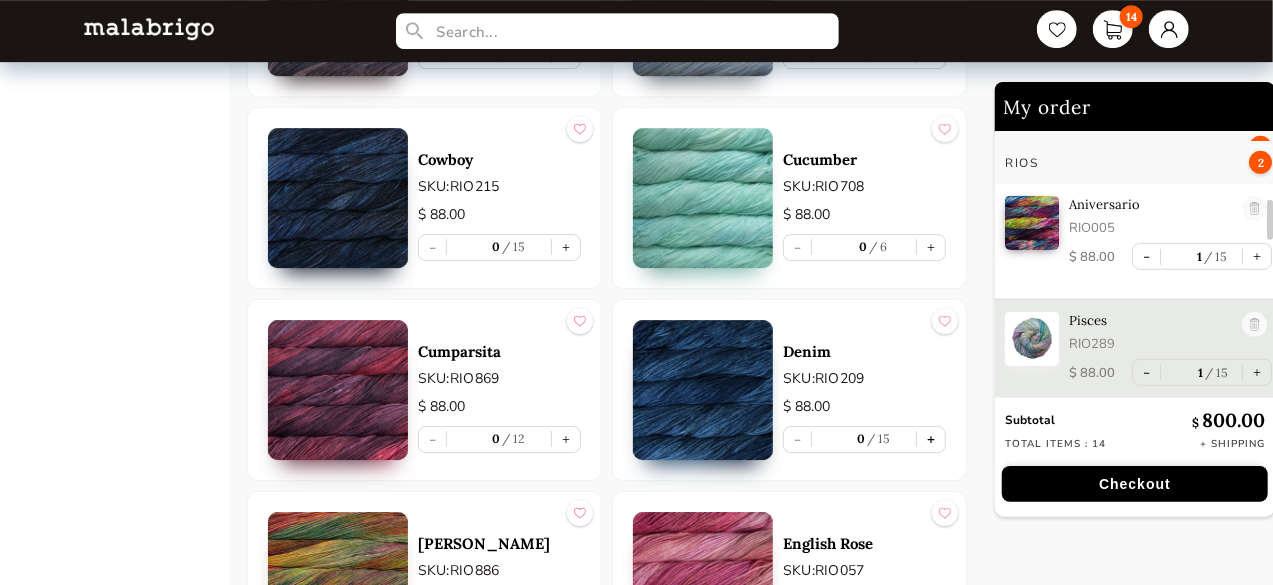 click on "+" at bounding box center [931, 439] 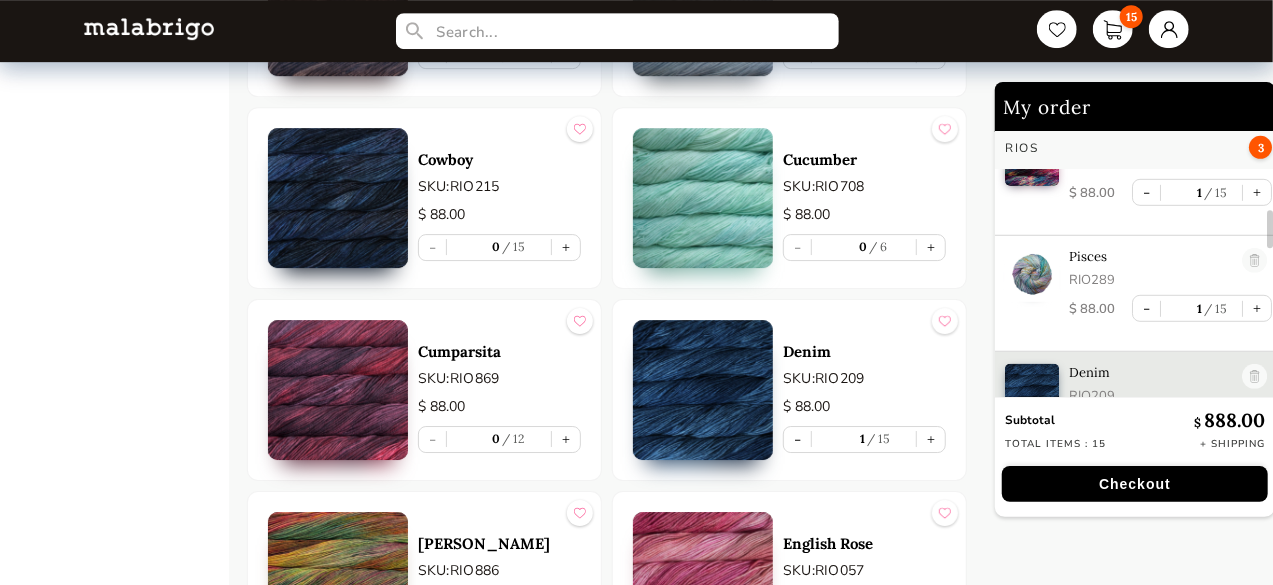 scroll, scrollTop: 608, scrollLeft: 0, axis: vertical 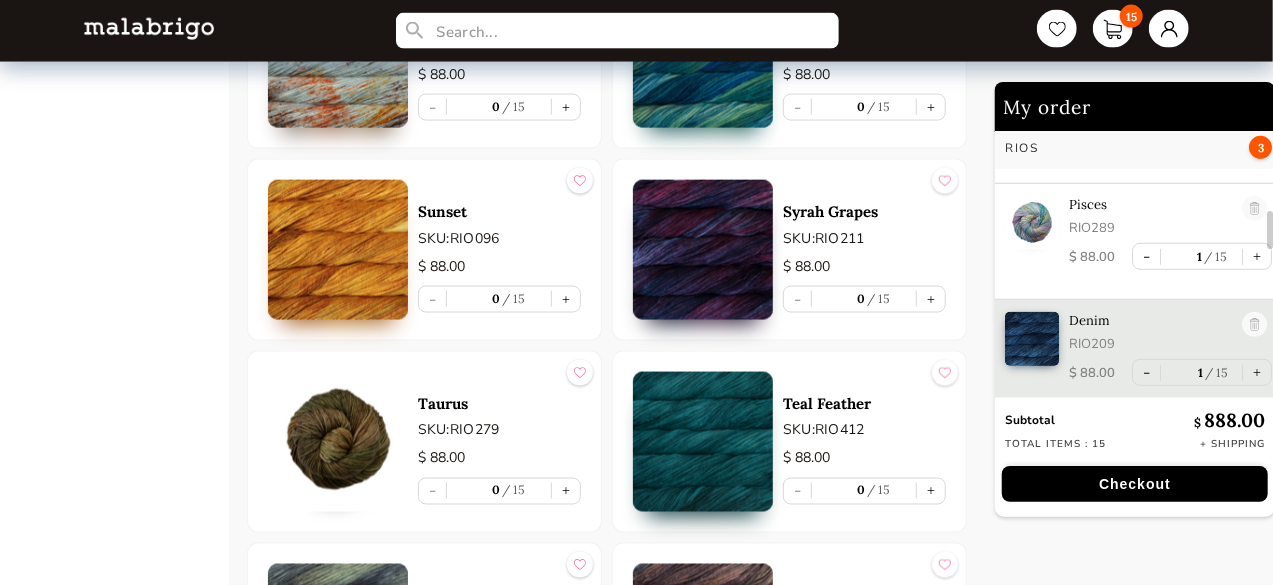 click at bounding box center [703, 250] 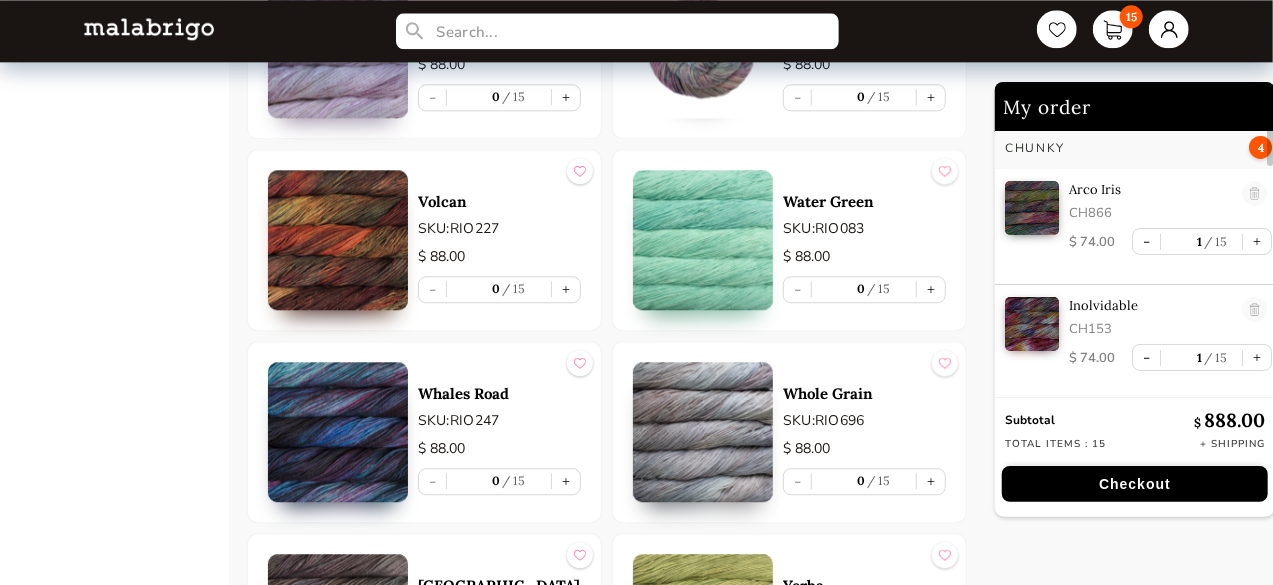 scroll, scrollTop: 10125, scrollLeft: 0, axis: vertical 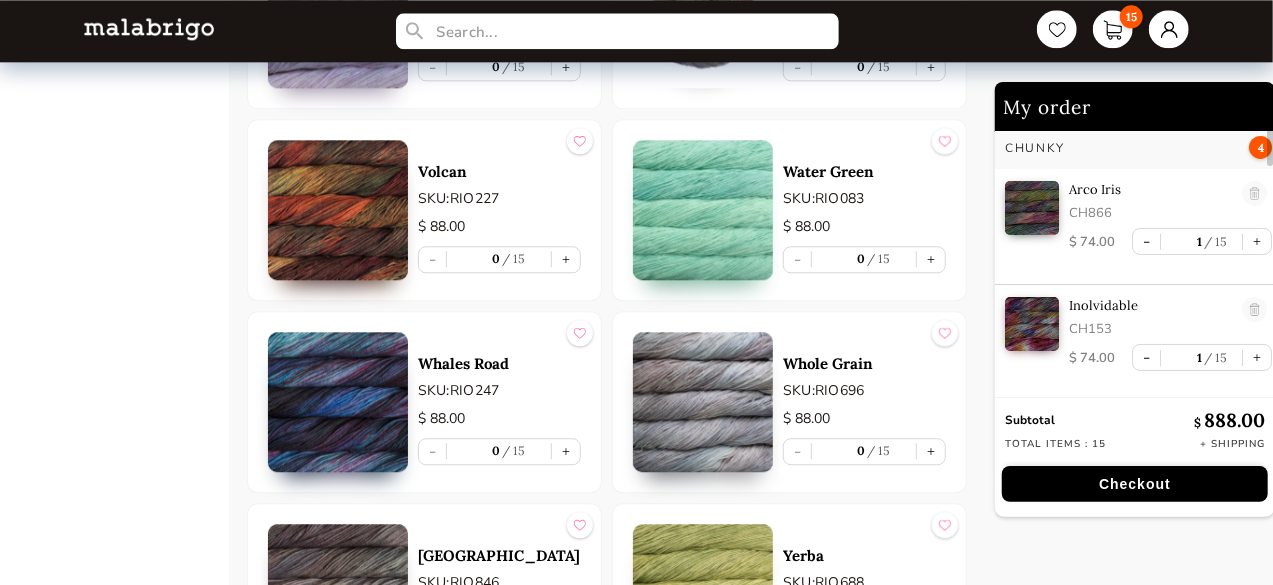 click at bounding box center [338, 210] 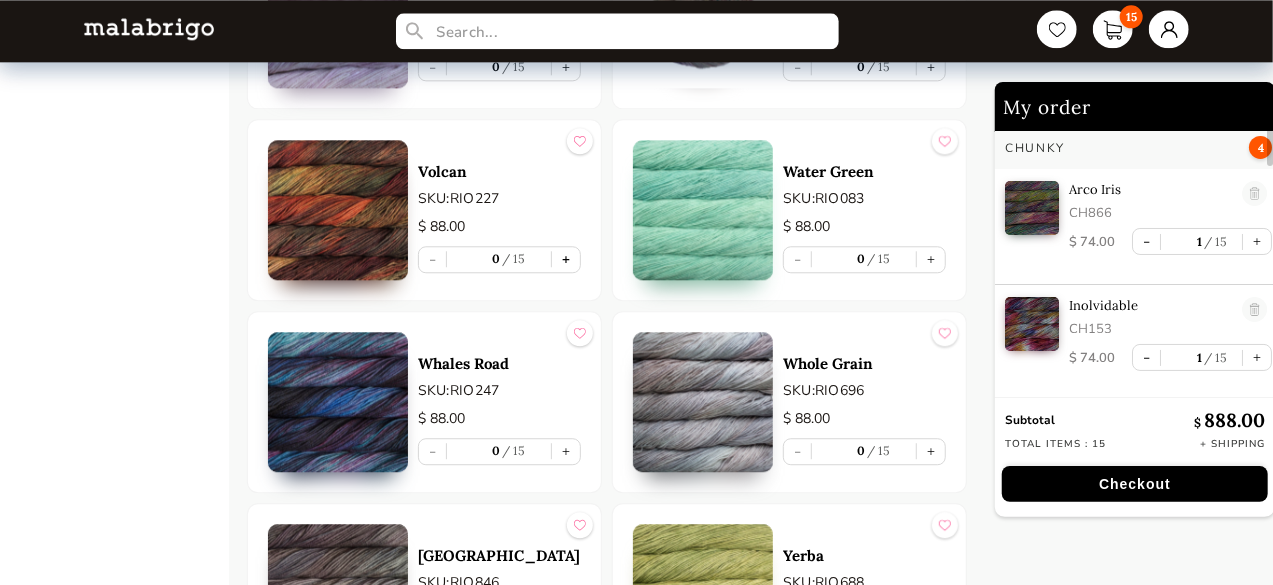 click on "+" at bounding box center (566, 259) 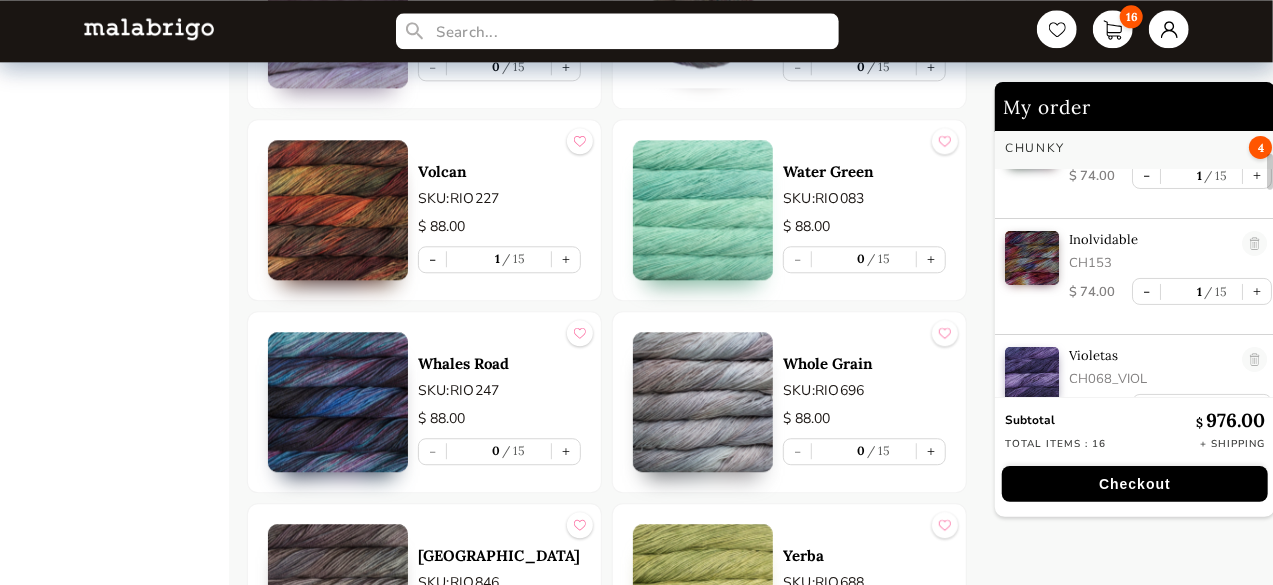 scroll, scrollTop: 525, scrollLeft: 0, axis: vertical 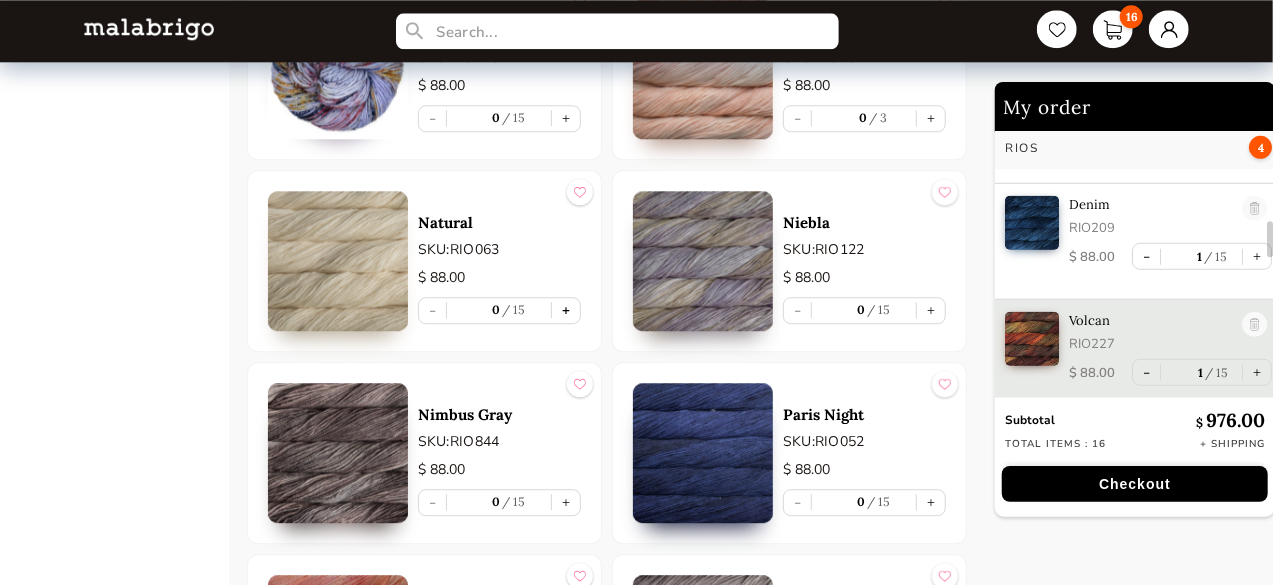 click on "+" at bounding box center [566, 310] 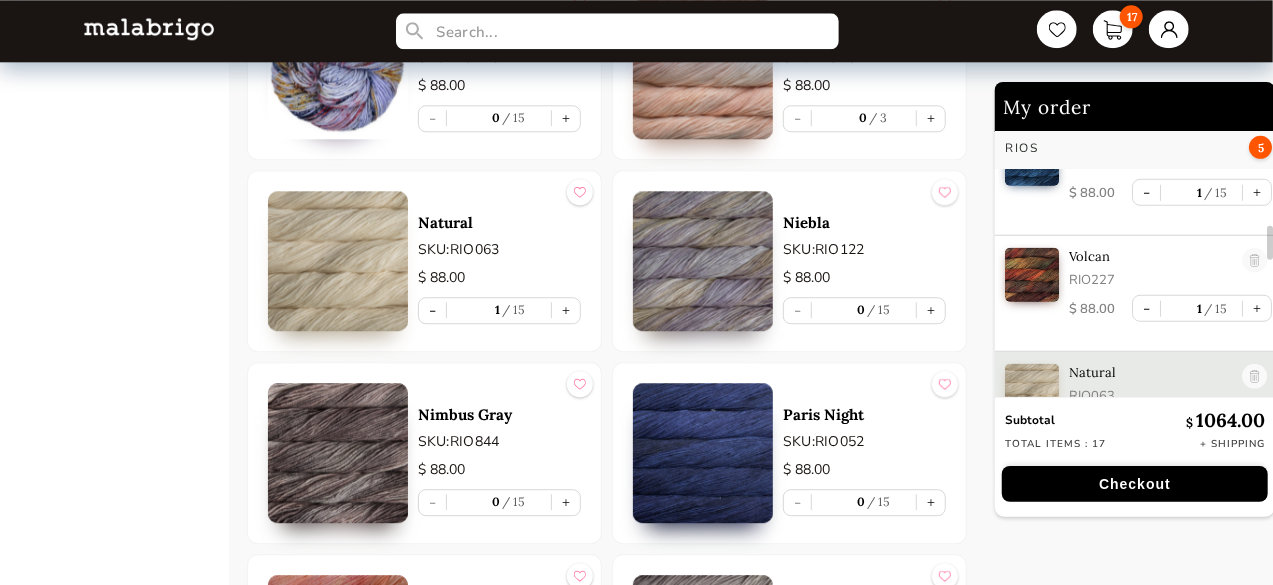 scroll, scrollTop: 840, scrollLeft: 0, axis: vertical 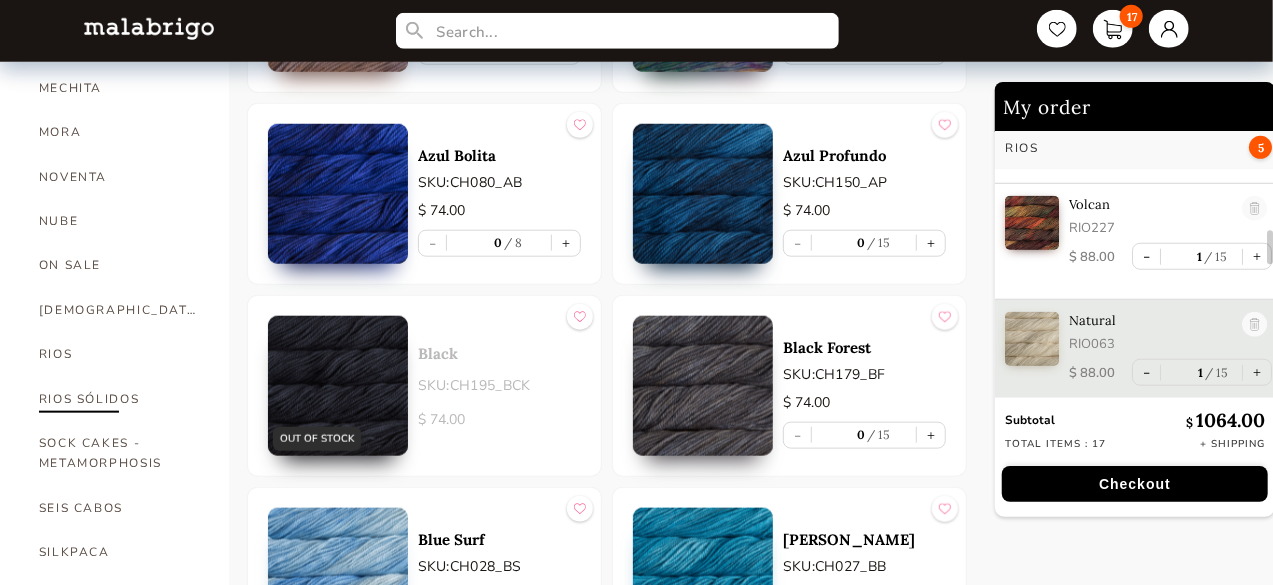 click on "RIOS SÓLIDOS" at bounding box center [119, 399] 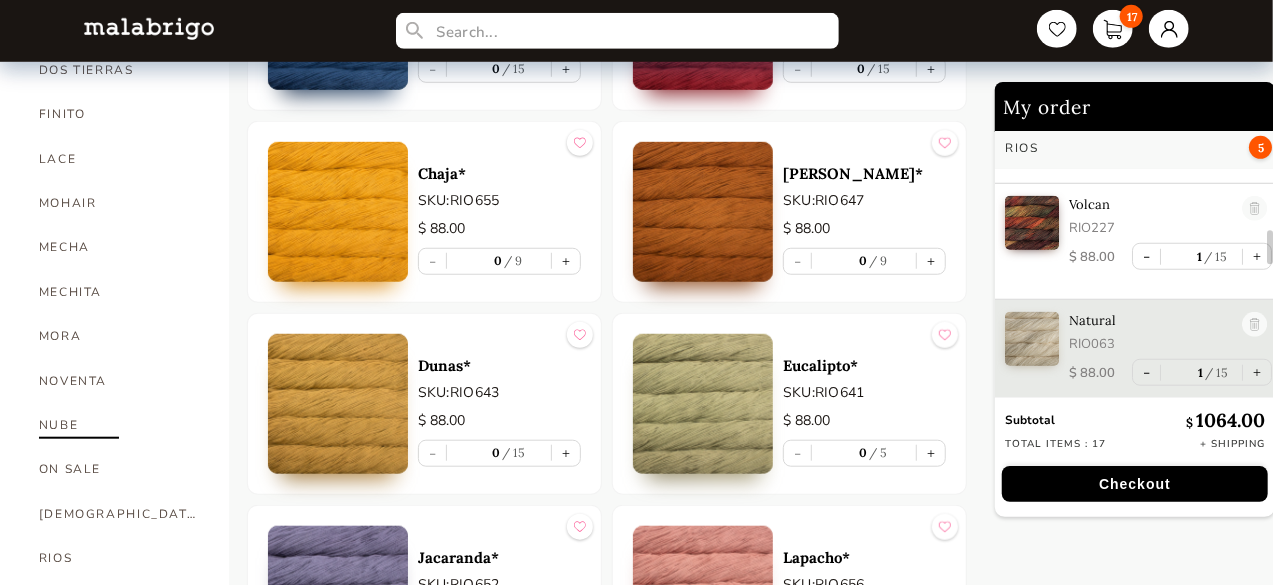 scroll, scrollTop: 800, scrollLeft: 0, axis: vertical 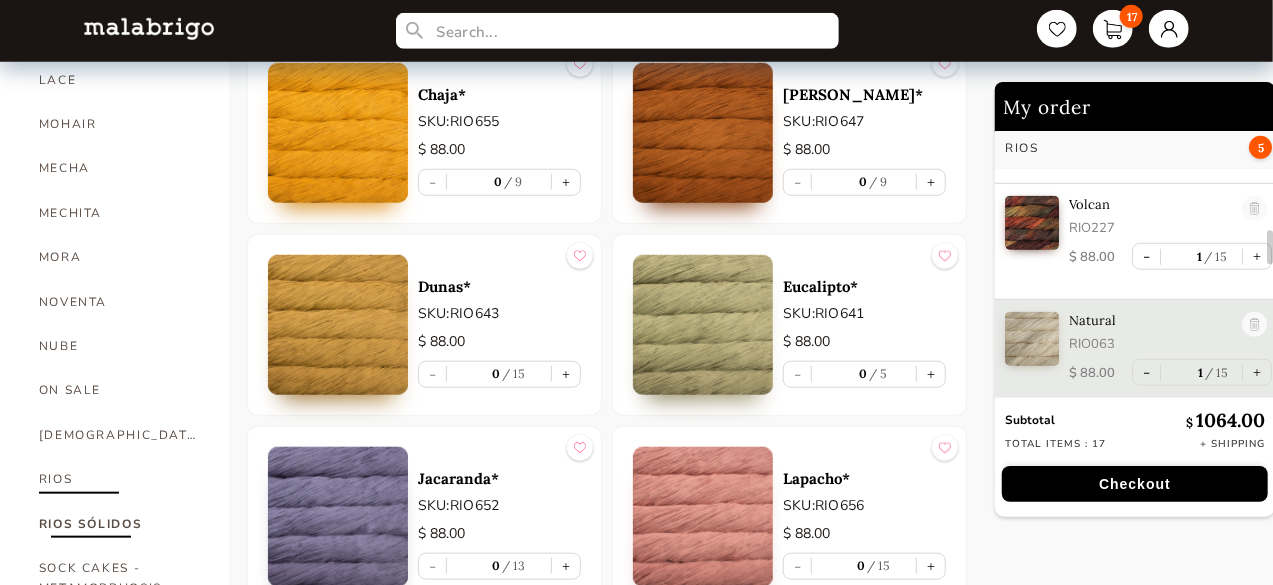 click on "RIOS" at bounding box center [119, 479] 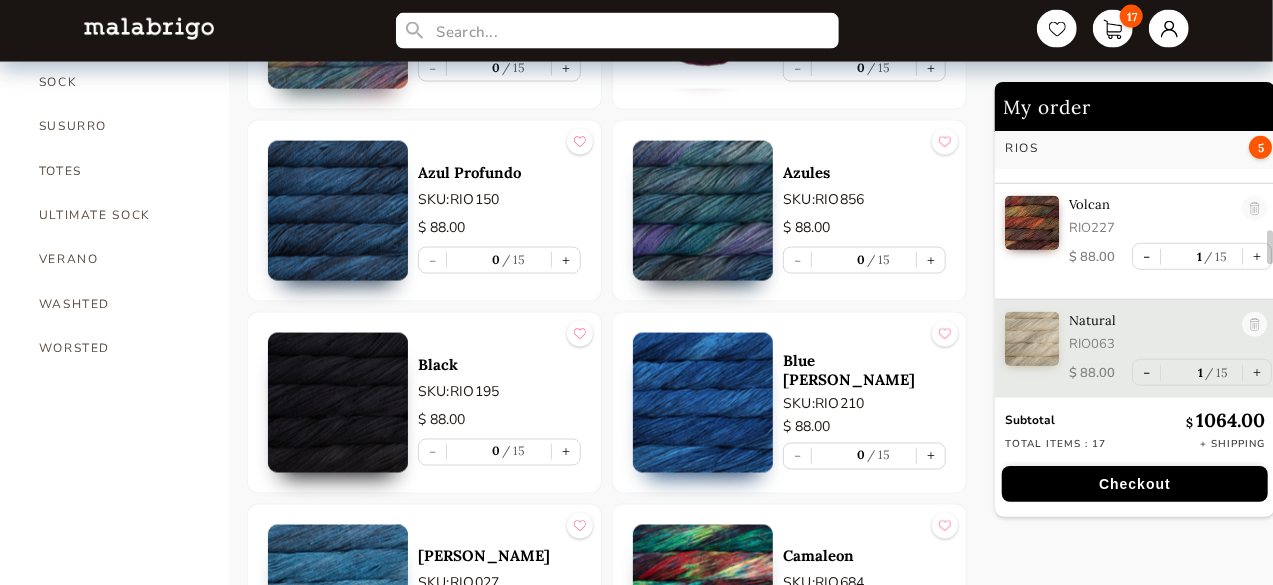 scroll, scrollTop: 1500, scrollLeft: 0, axis: vertical 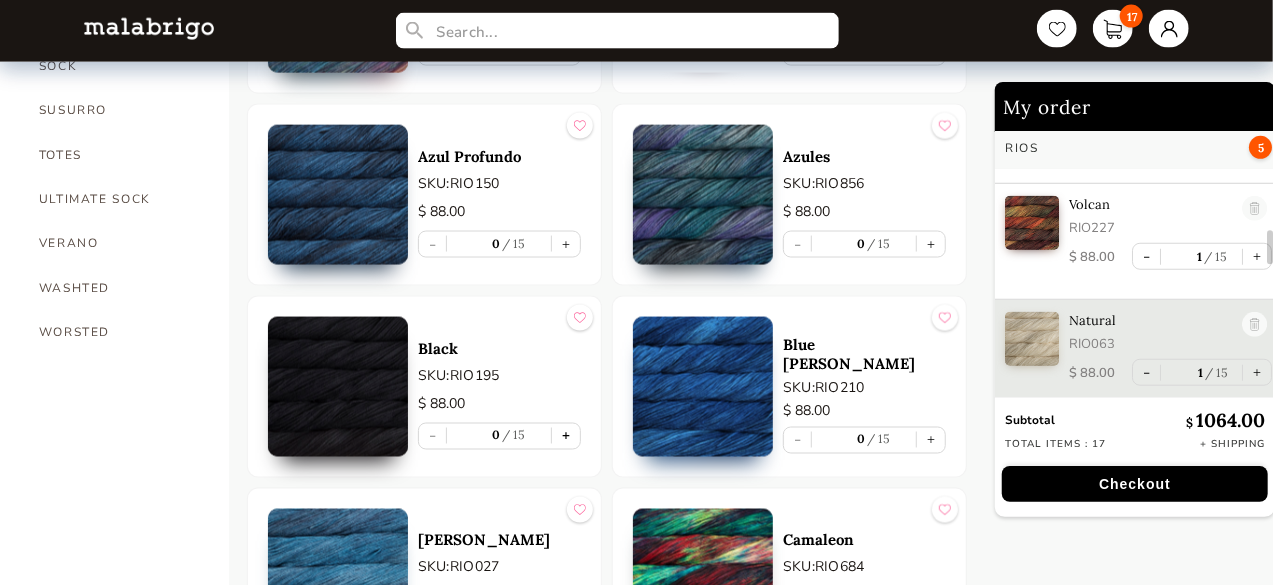 click on "+" at bounding box center [566, 436] 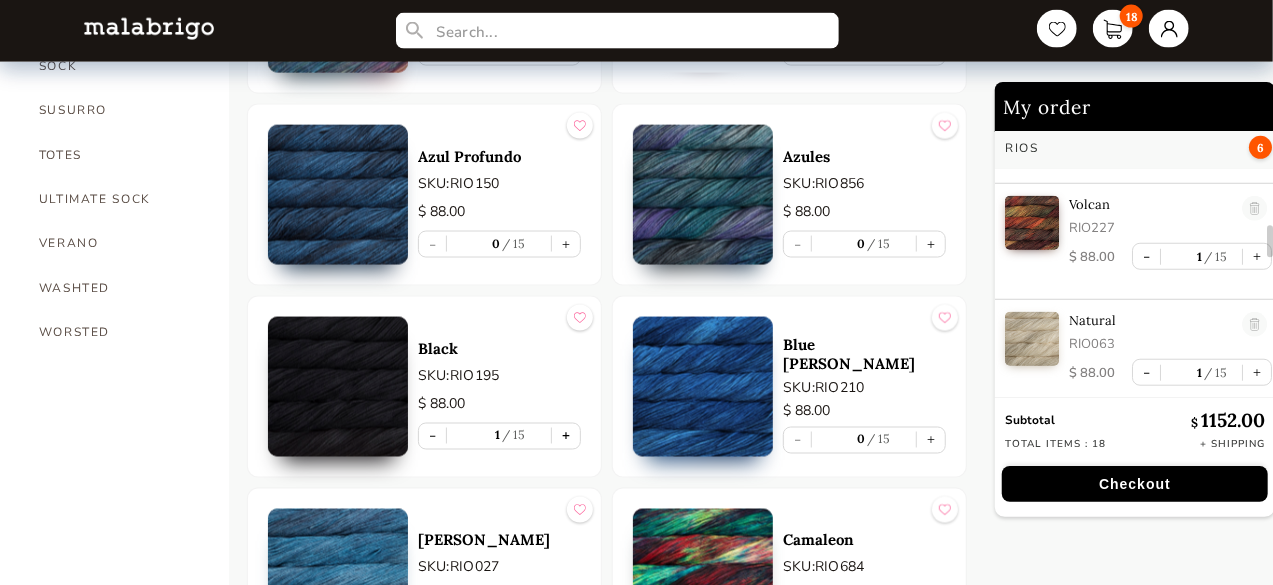 scroll, scrollTop: 956, scrollLeft: 0, axis: vertical 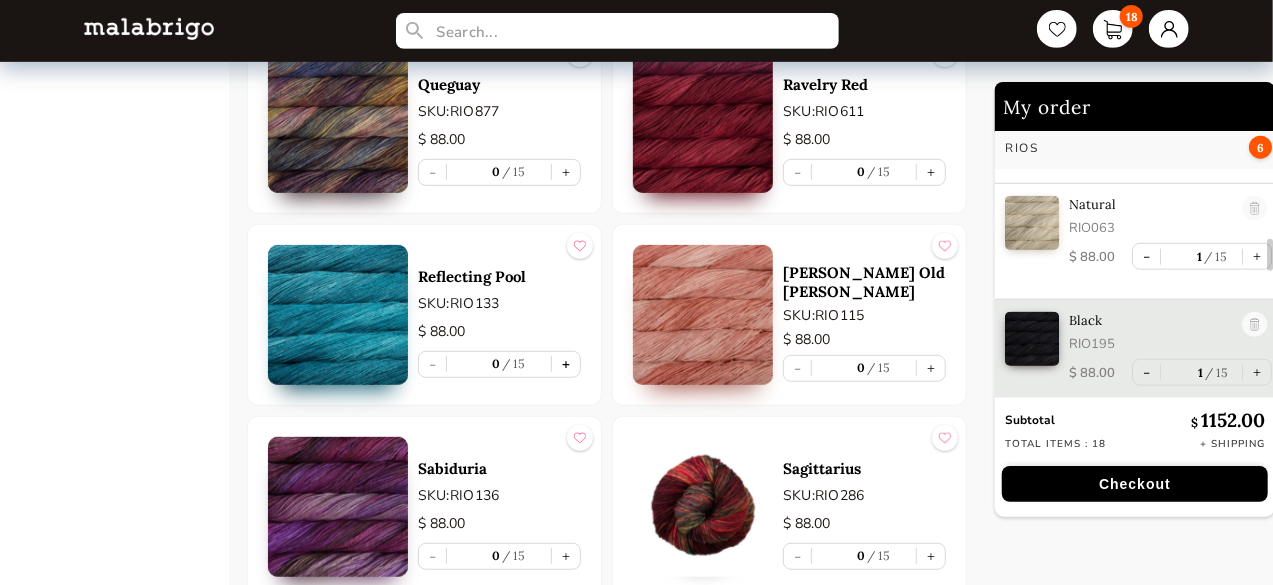 click on "+" at bounding box center (566, 364) 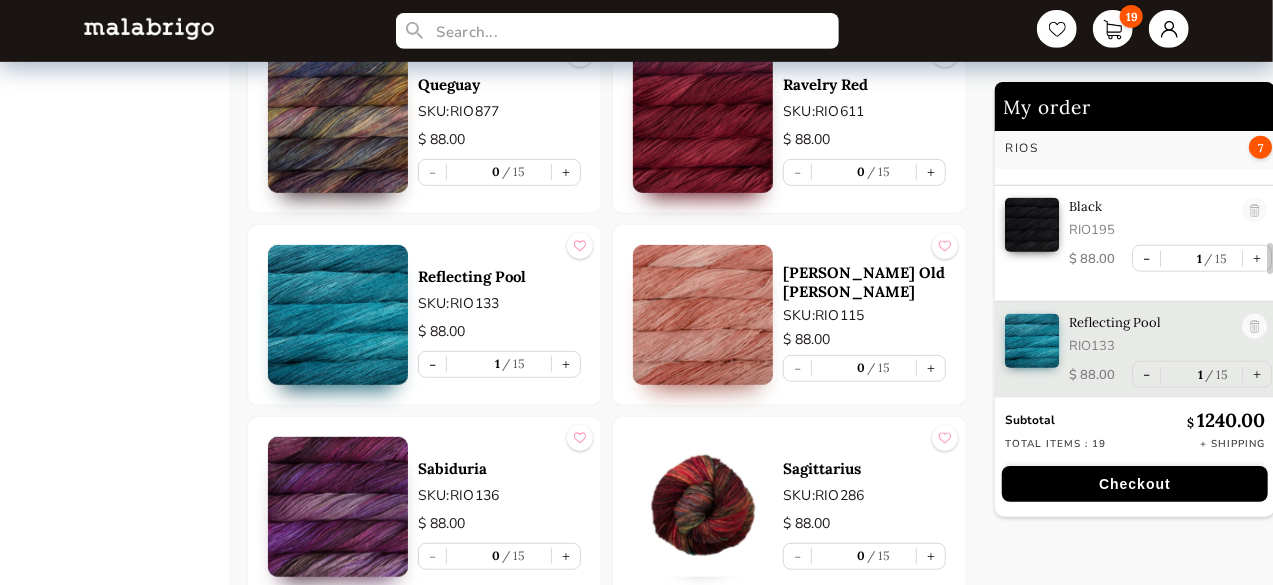 scroll, scrollTop: 1072, scrollLeft: 0, axis: vertical 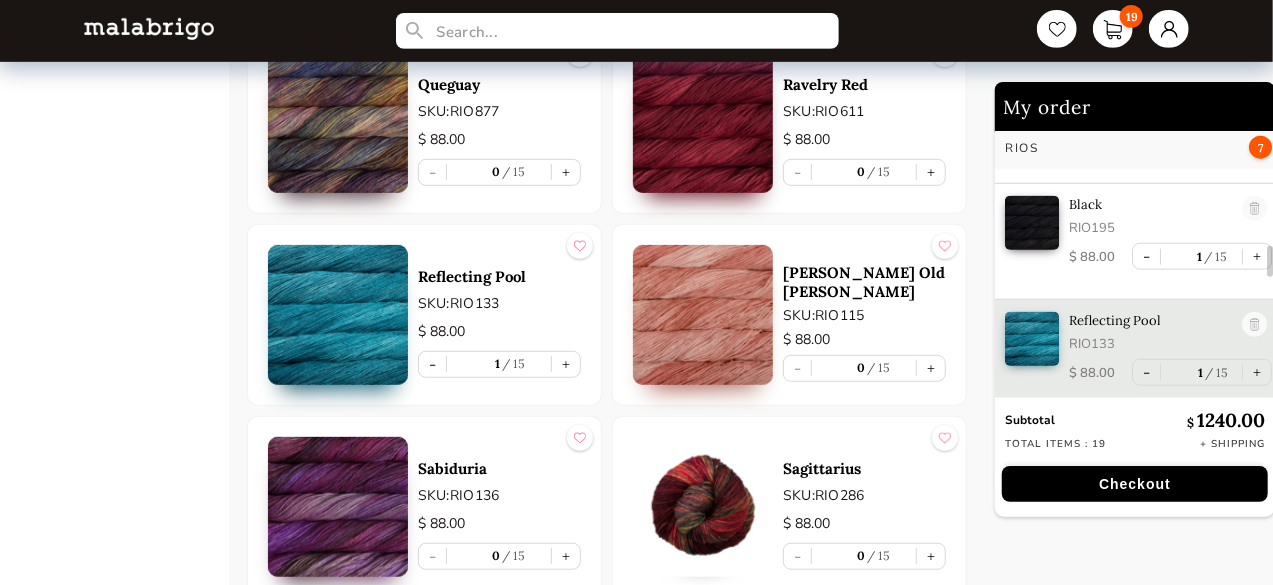 click at bounding box center (703, 507) 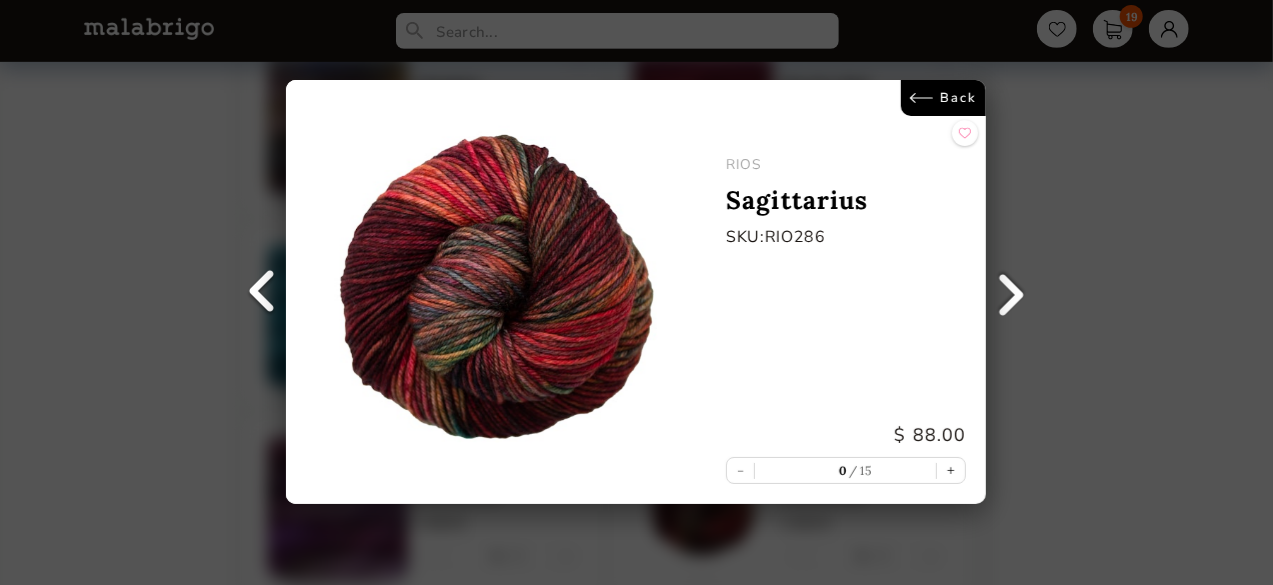 scroll, scrollTop: 0, scrollLeft: 0, axis: both 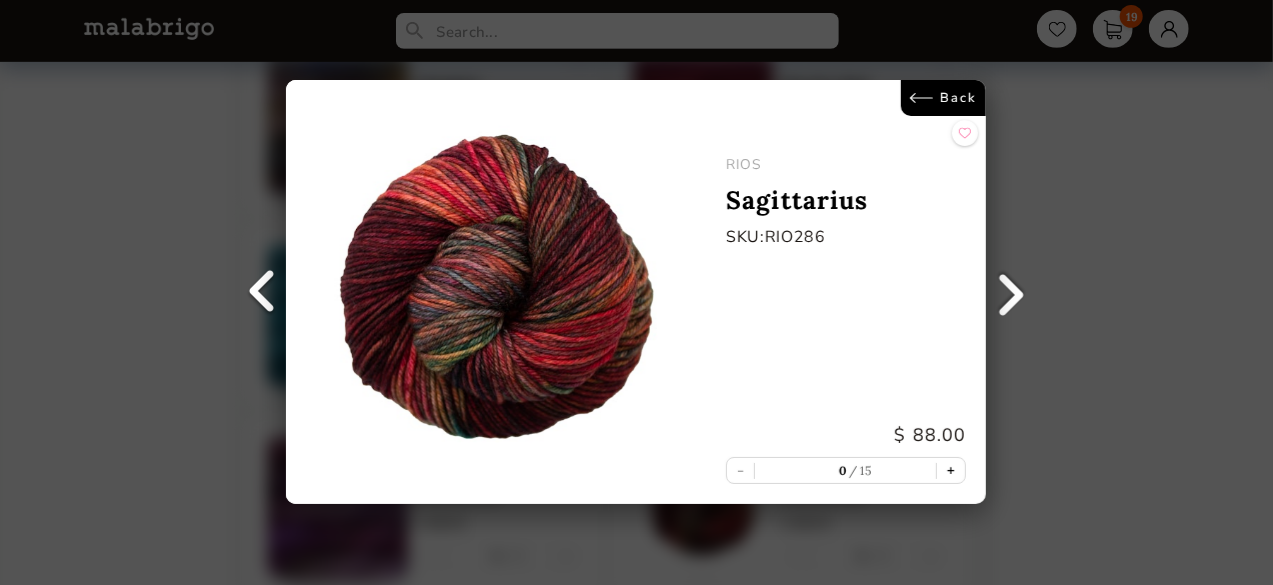 drag, startPoint x: 950, startPoint y: 472, endPoint x: 959, endPoint y: 459, distance: 15.811388 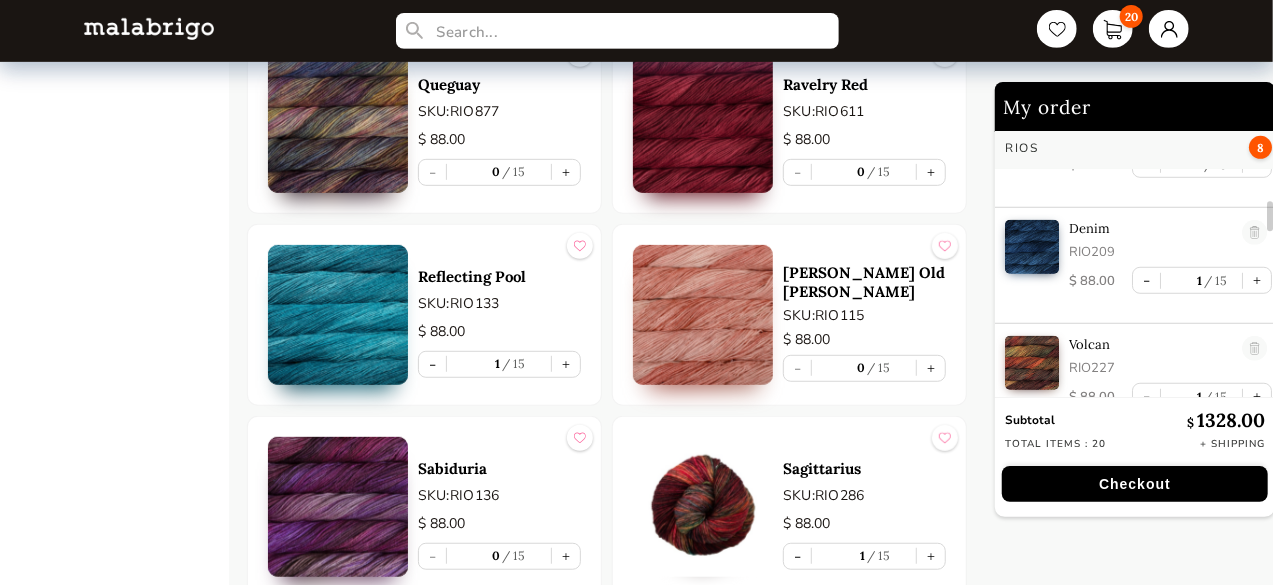 scroll, scrollTop: 800, scrollLeft: 0, axis: vertical 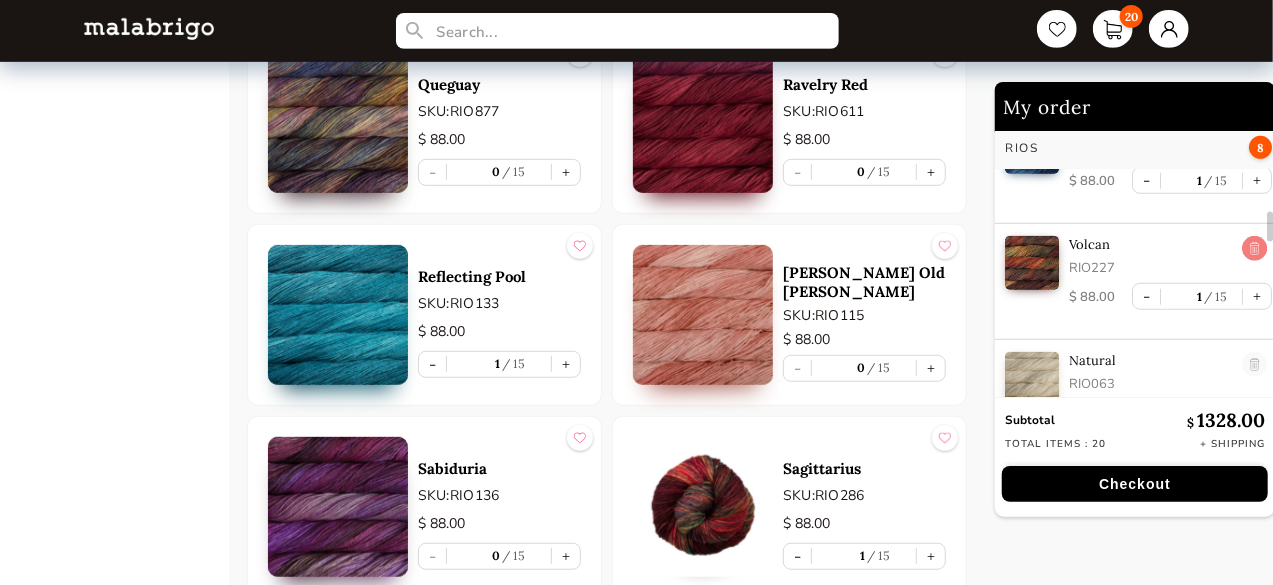 click at bounding box center (1254, 249) 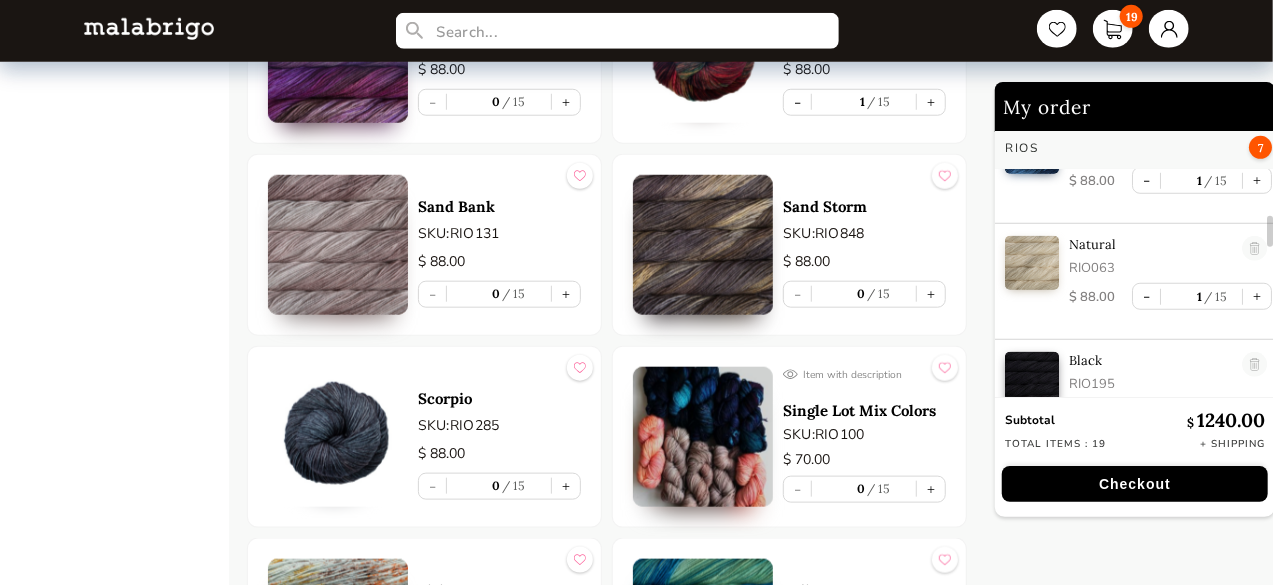 scroll, scrollTop: 8800, scrollLeft: 0, axis: vertical 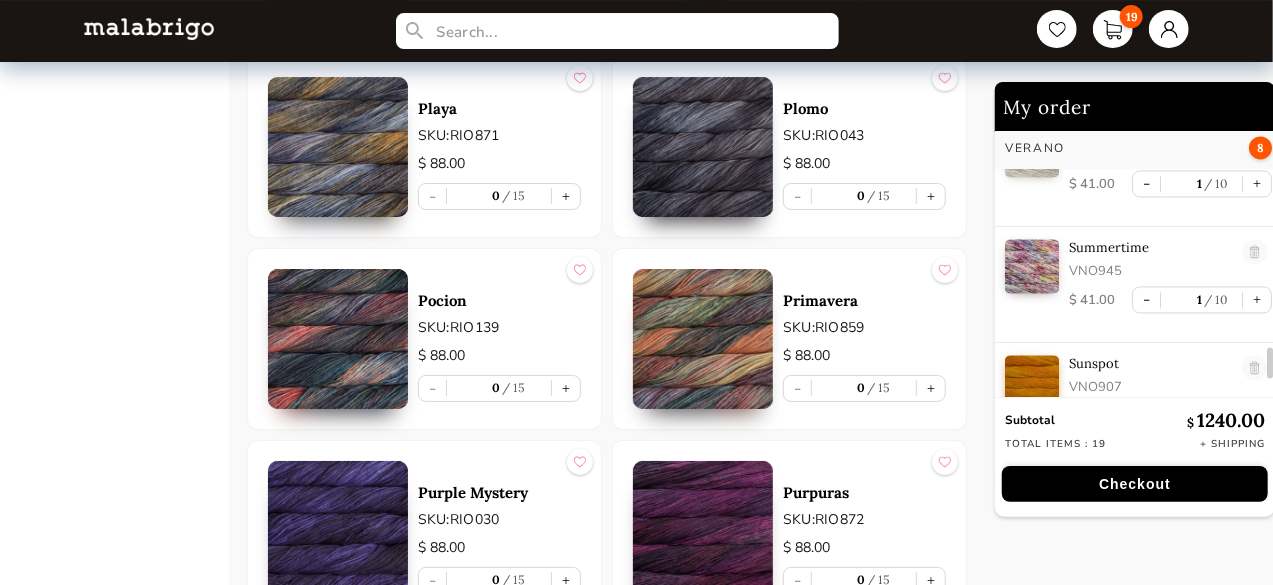 click on "Checkout" at bounding box center (1135, 484) 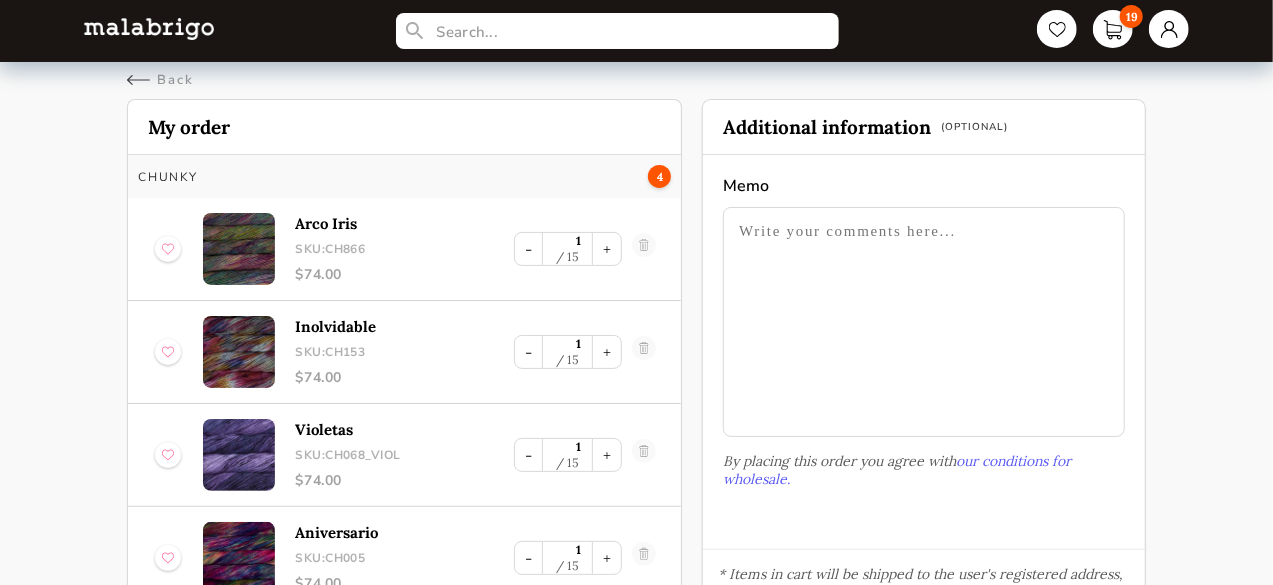 scroll, scrollTop: 0, scrollLeft: 0, axis: both 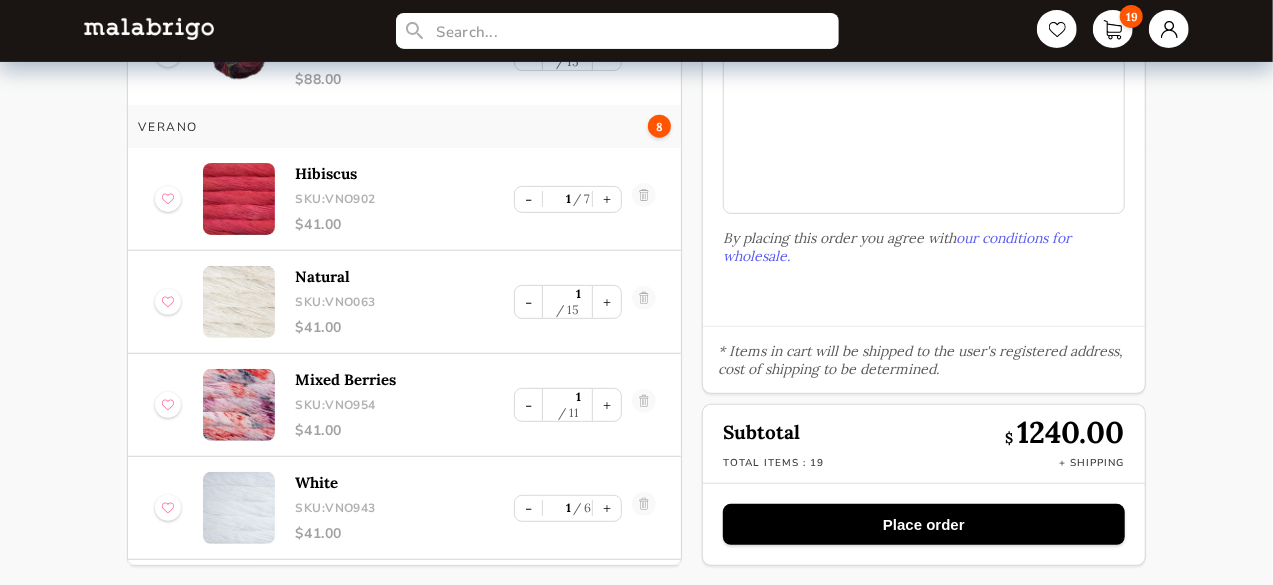 click on "Place order" at bounding box center (923, 524) 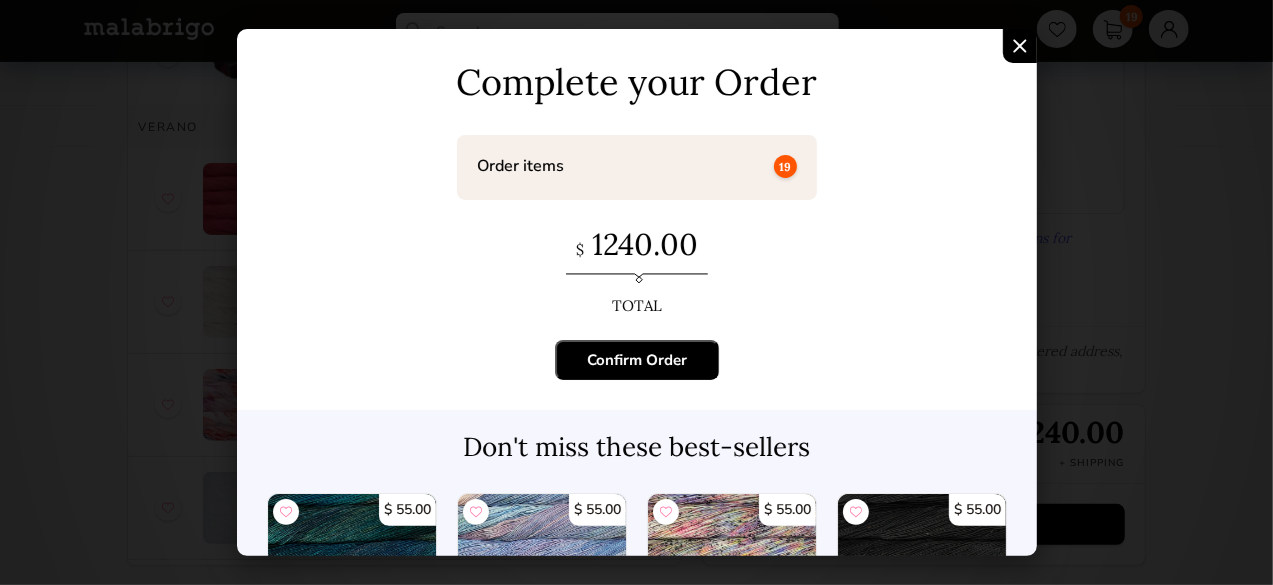 click on "Confirm Order" at bounding box center (637, 360) 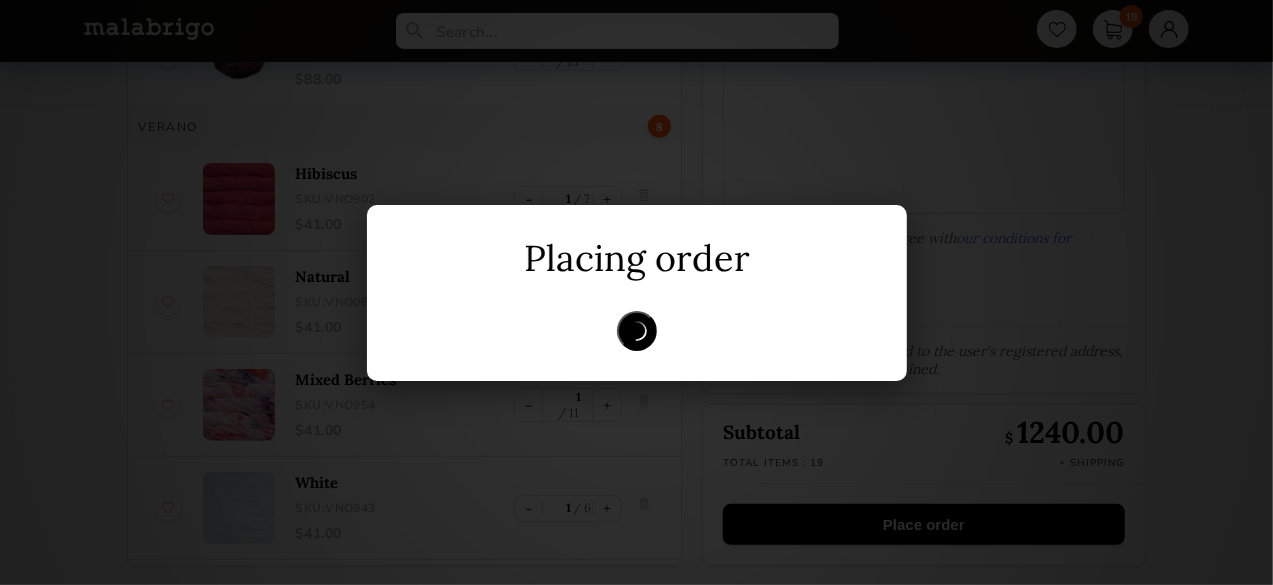 scroll, scrollTop: 0, scrollLeft: 0, axis: both 